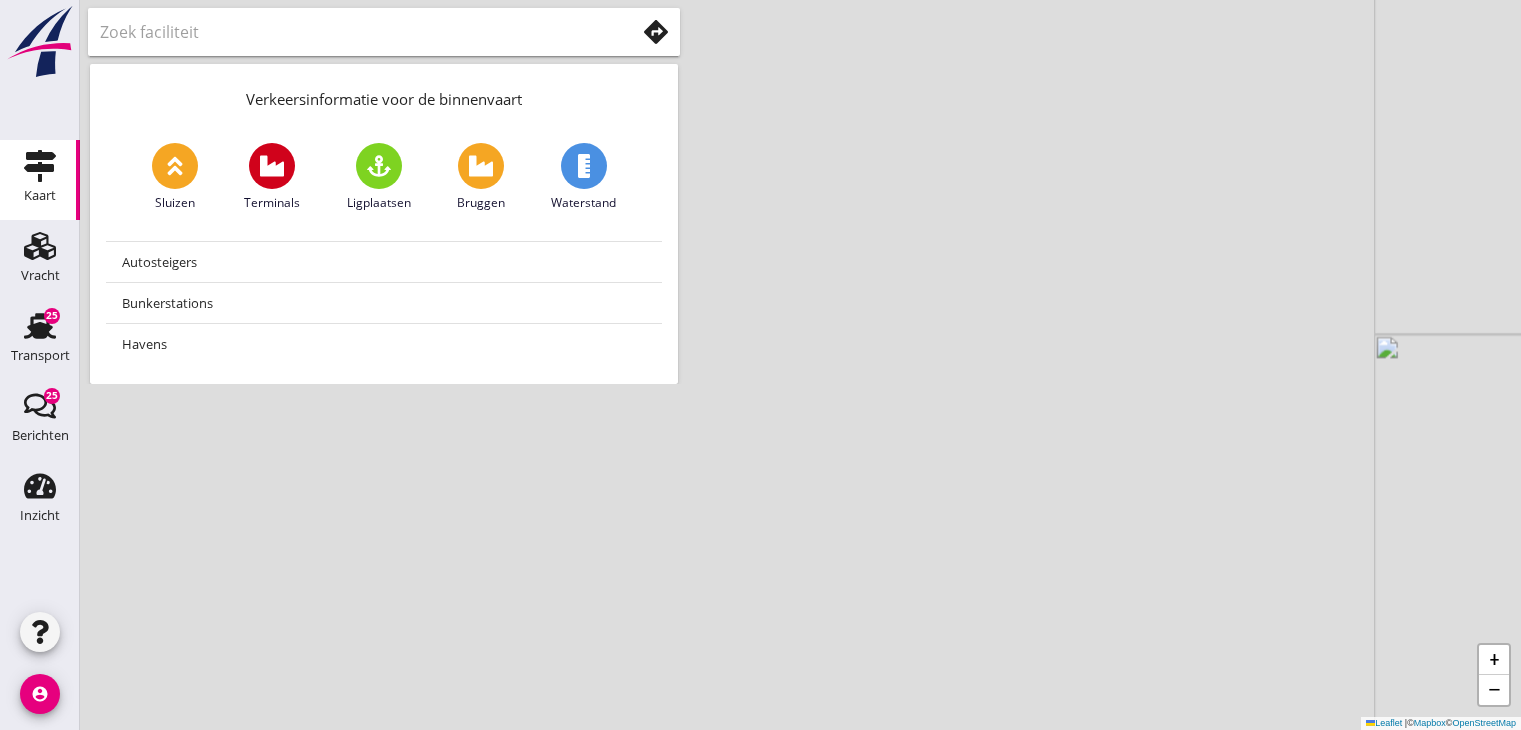 scroll, scrollTop: 0, scrollLeft: 0, axis: both 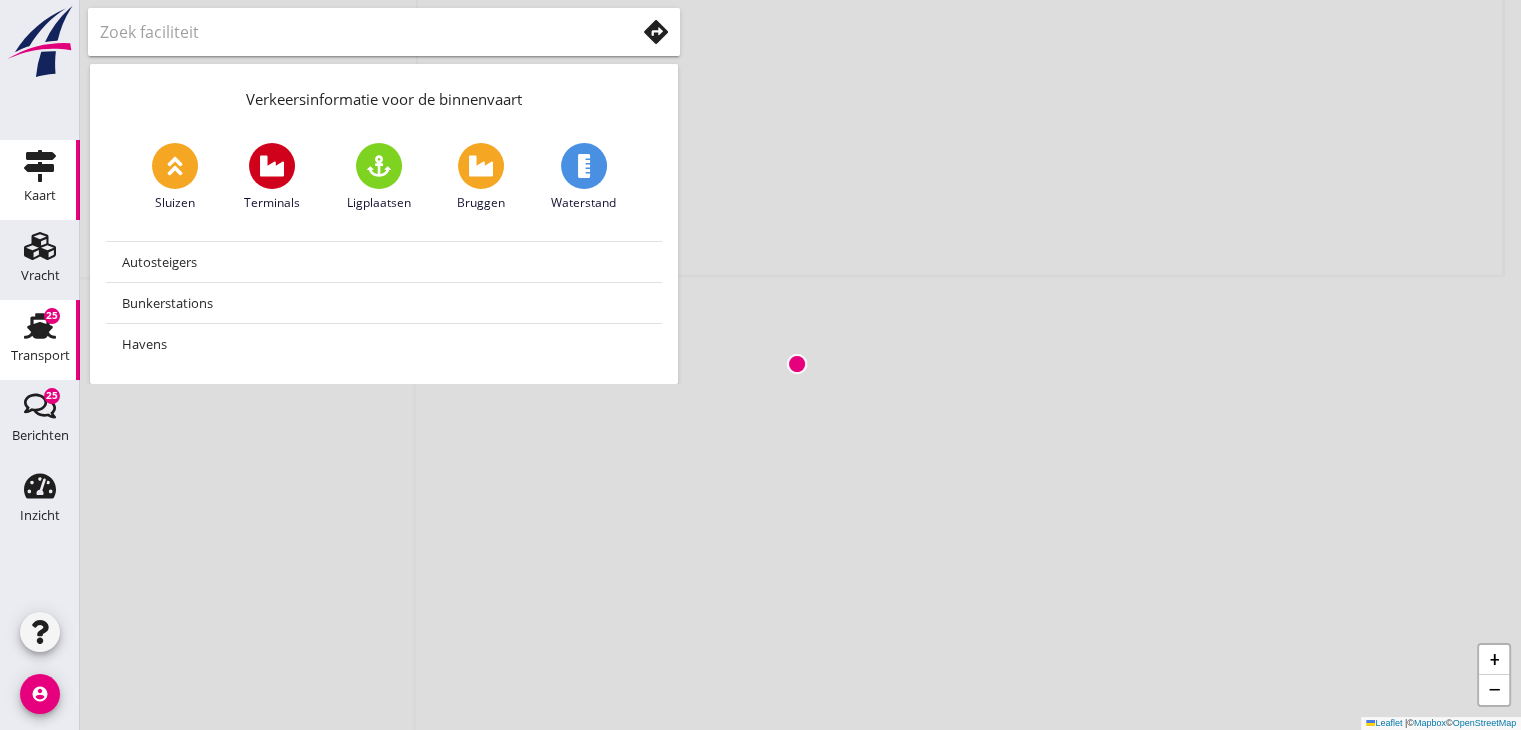 click on "Transport" at bounding box center [40, 326] 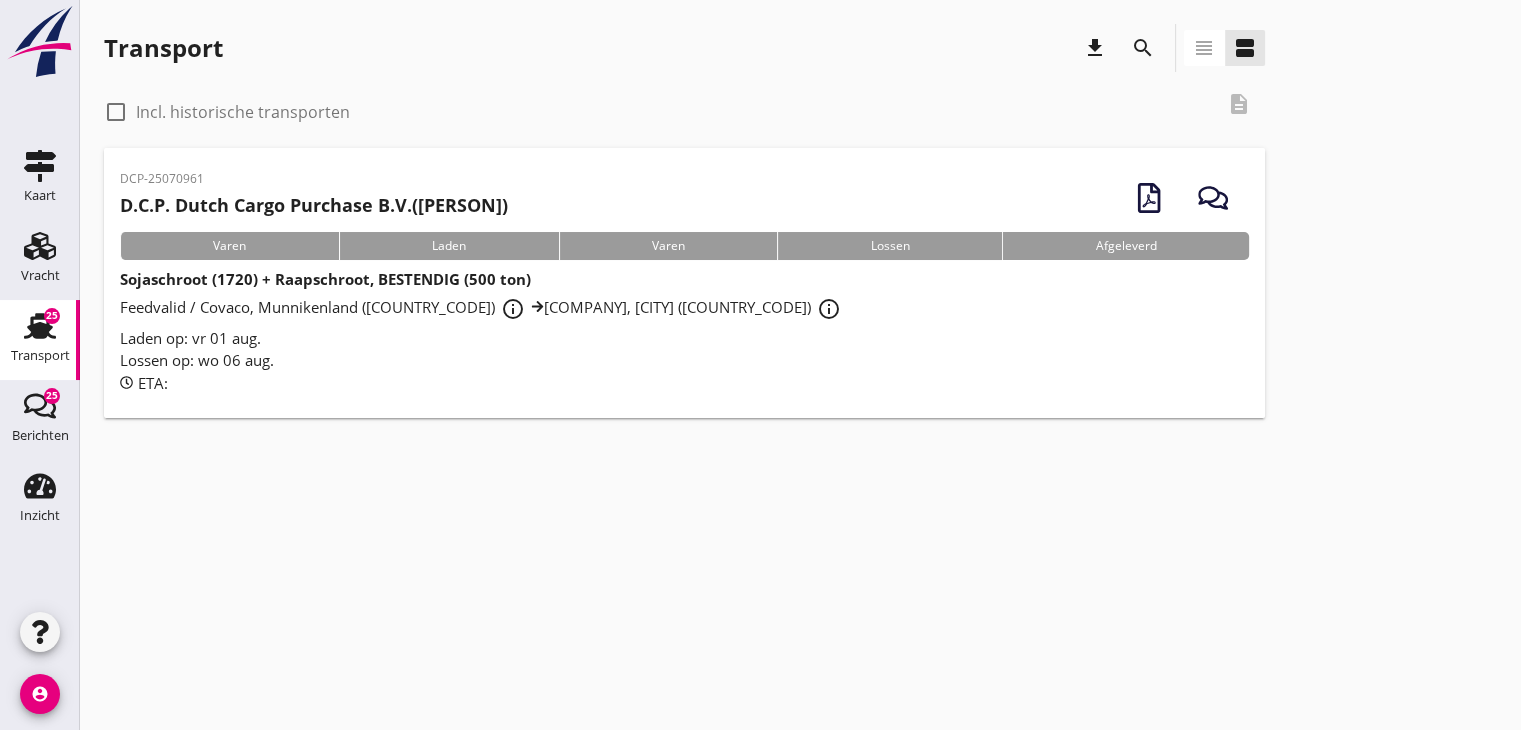 click at bounding box center (116, 112) 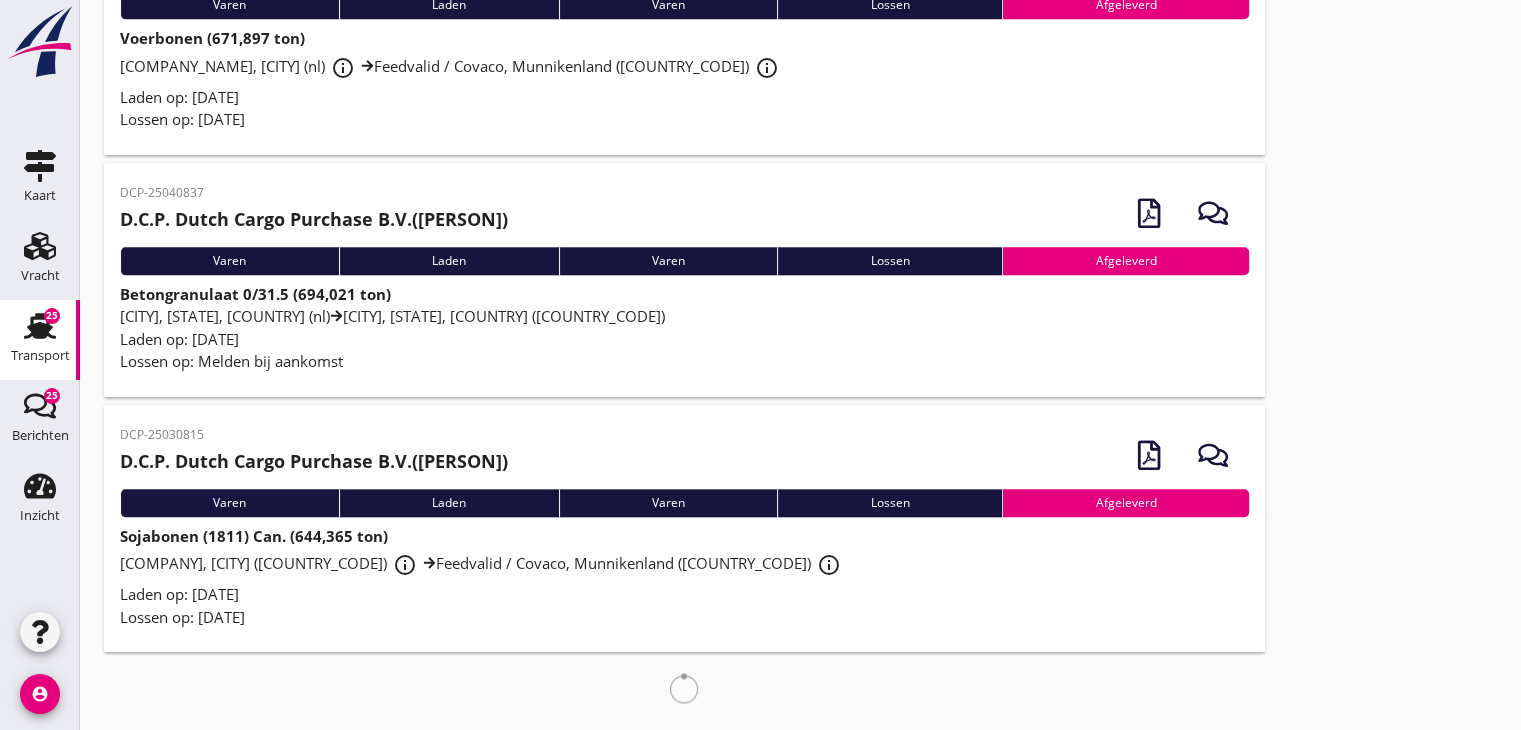 scroll, scrollTop: 2033, scrollLeft: 0, axis: vertical 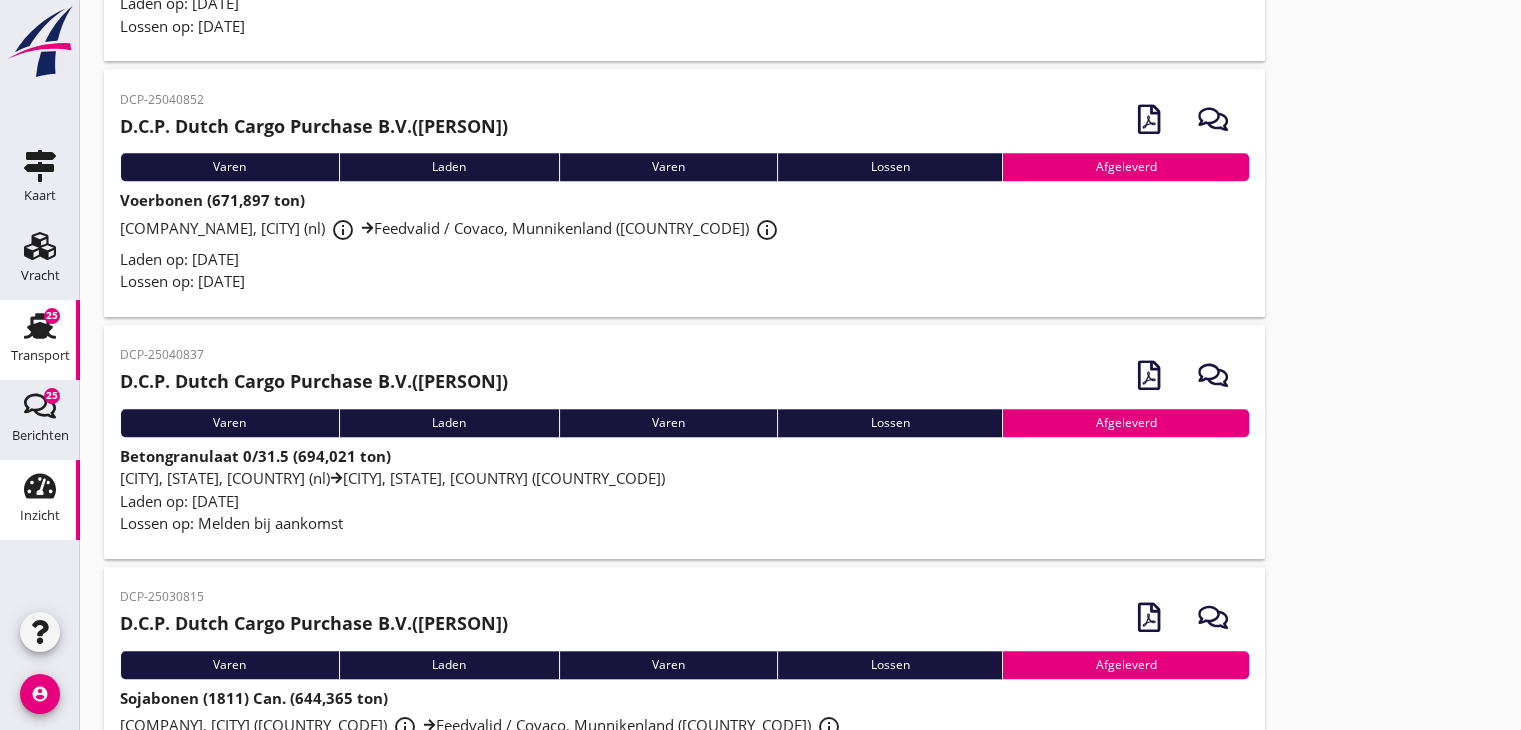 click on "Inzicht" at bounding box center [40, 486] 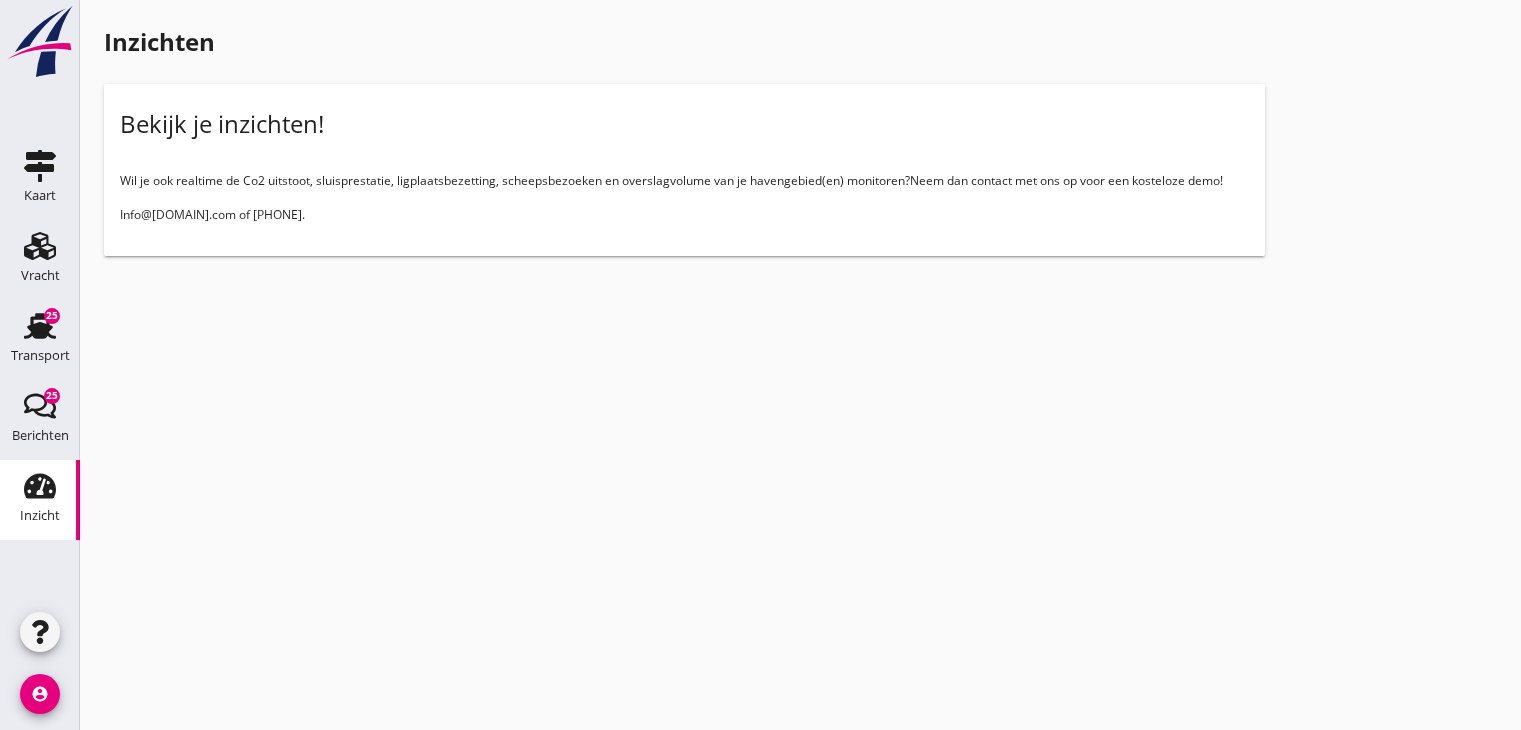 scroll, scrollTop: 0, scrollLeft: 0, axis: both 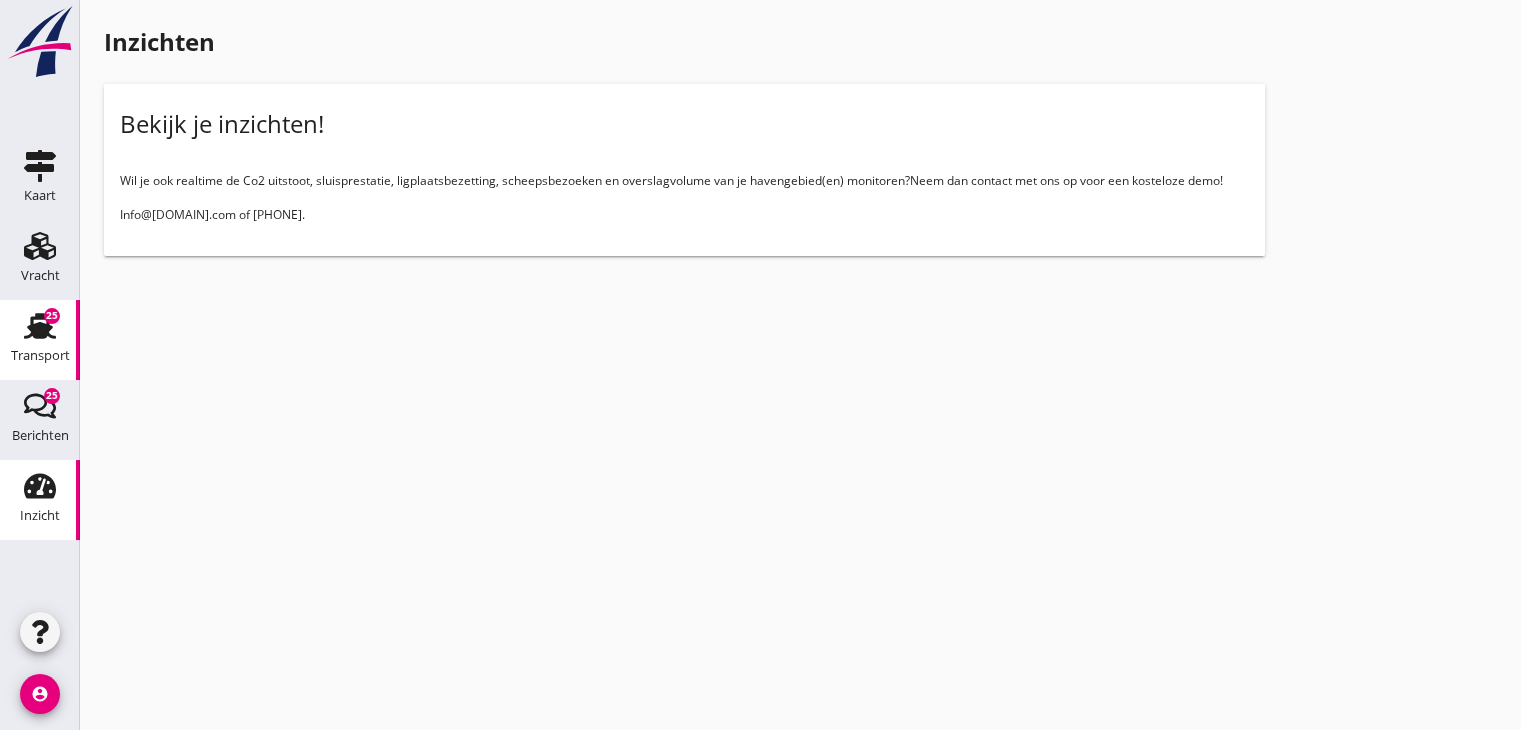 click on "Transport" at bounding box center [40, 355] 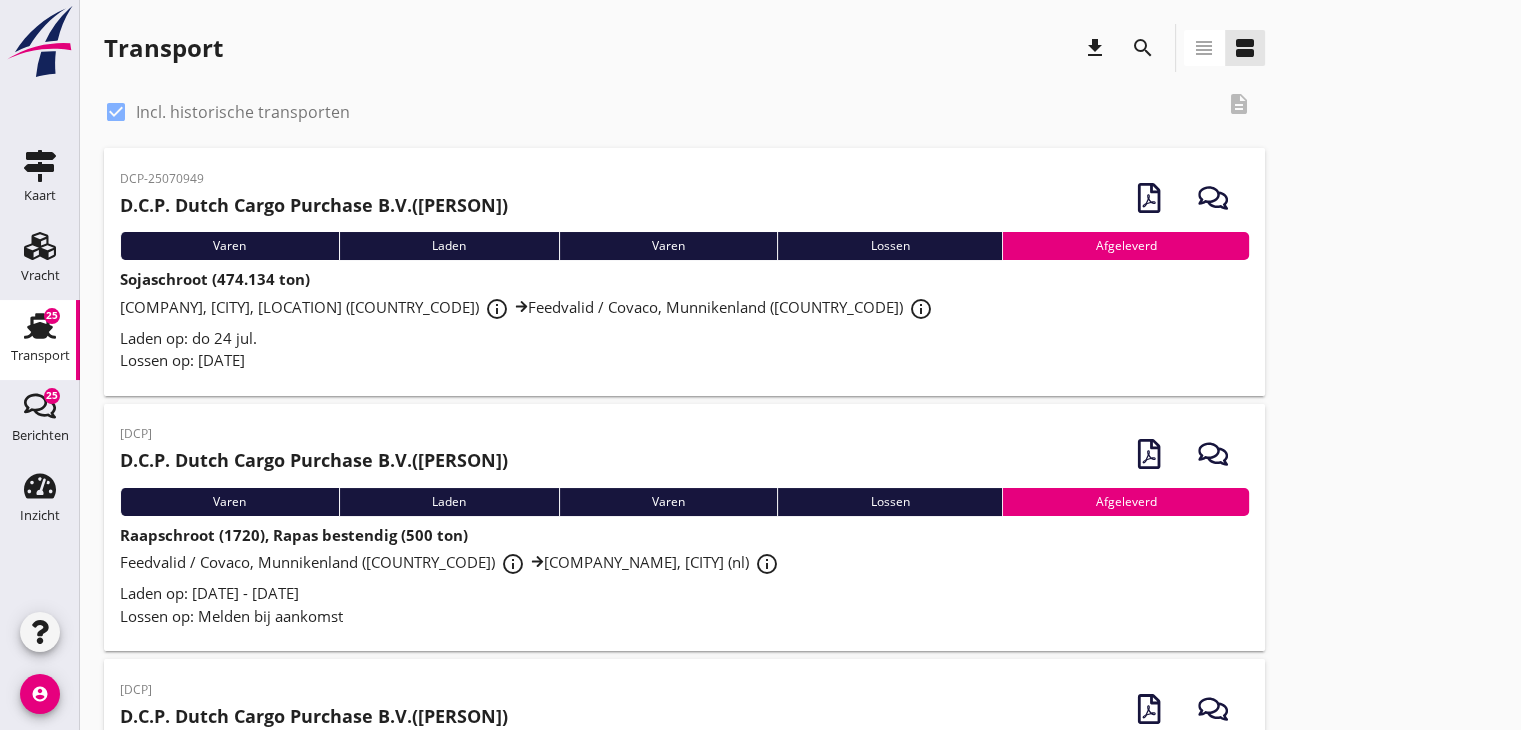 click on "search" at bounding box center [1143, 48] 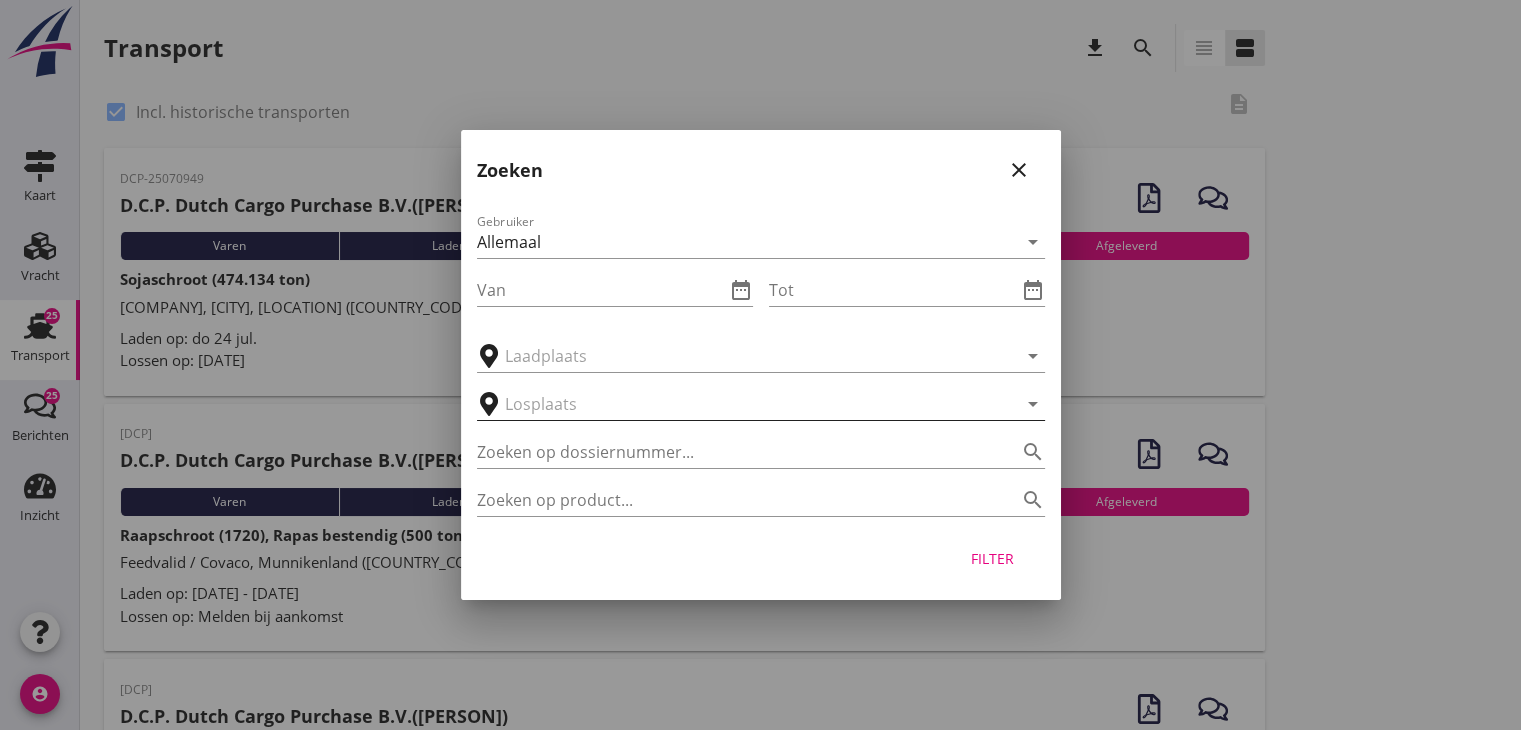 click at bounding box center [747, 404] 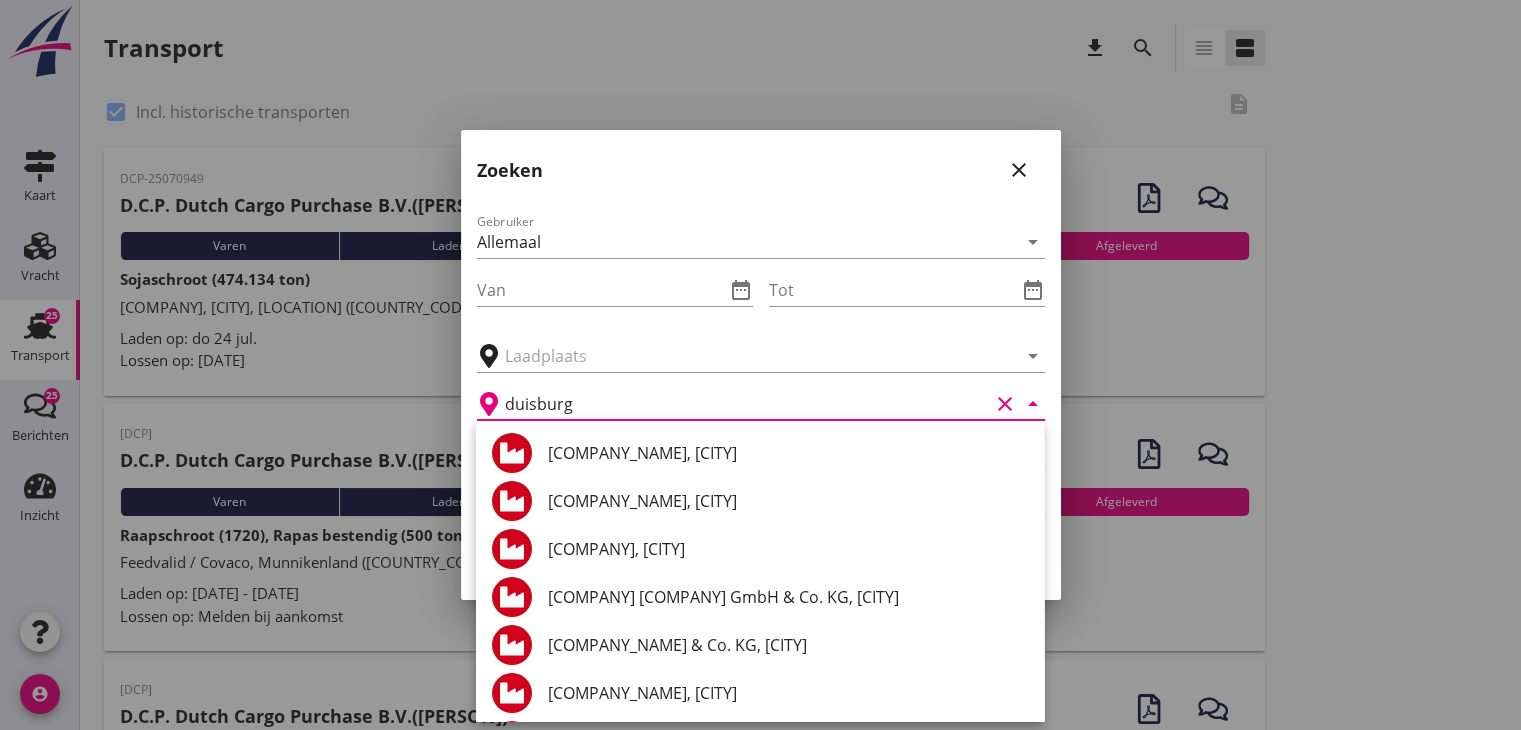 type on "duisburg" 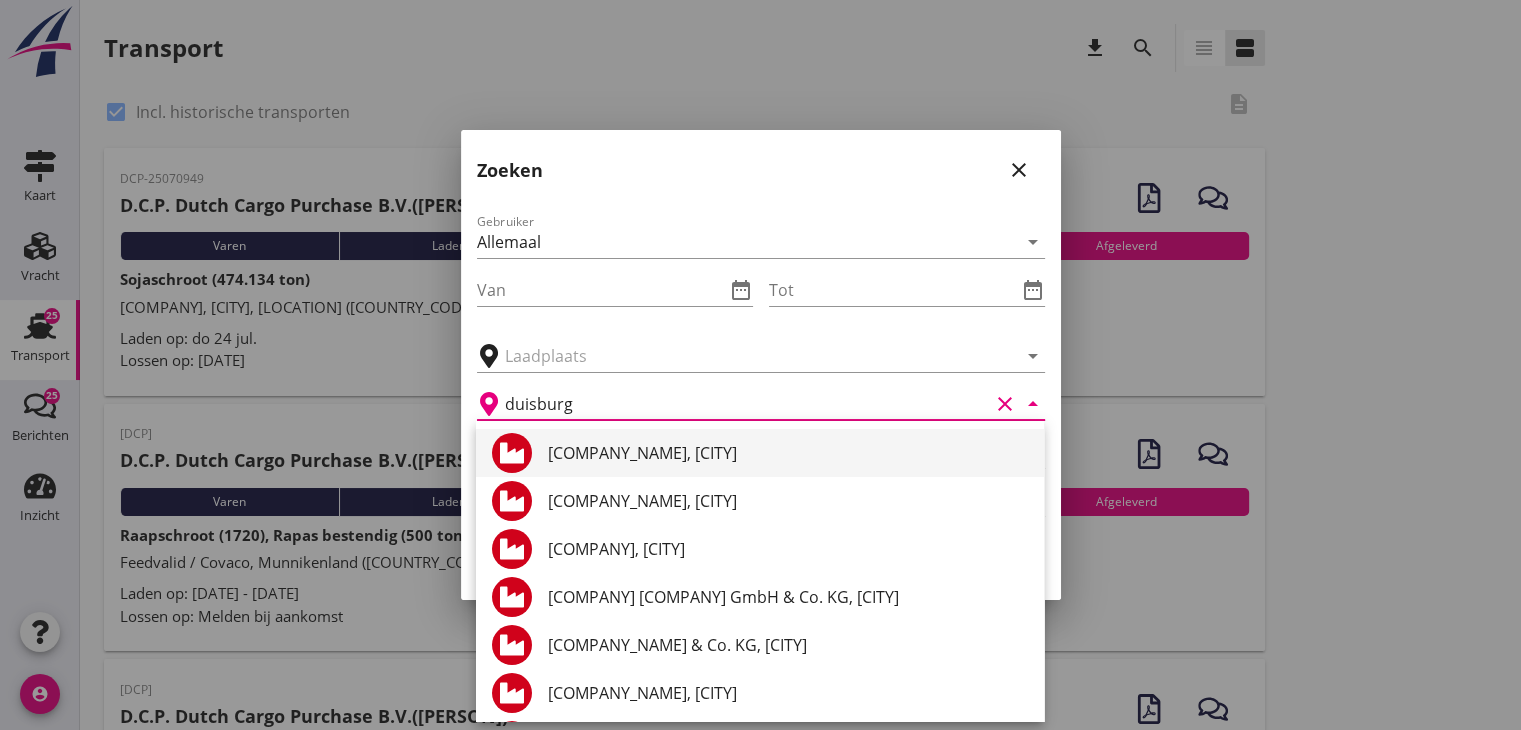 drag, startPoint x: 815, startPoint y: 200, endPoint x: 904, endPoint y: 469, distance: 283.3408 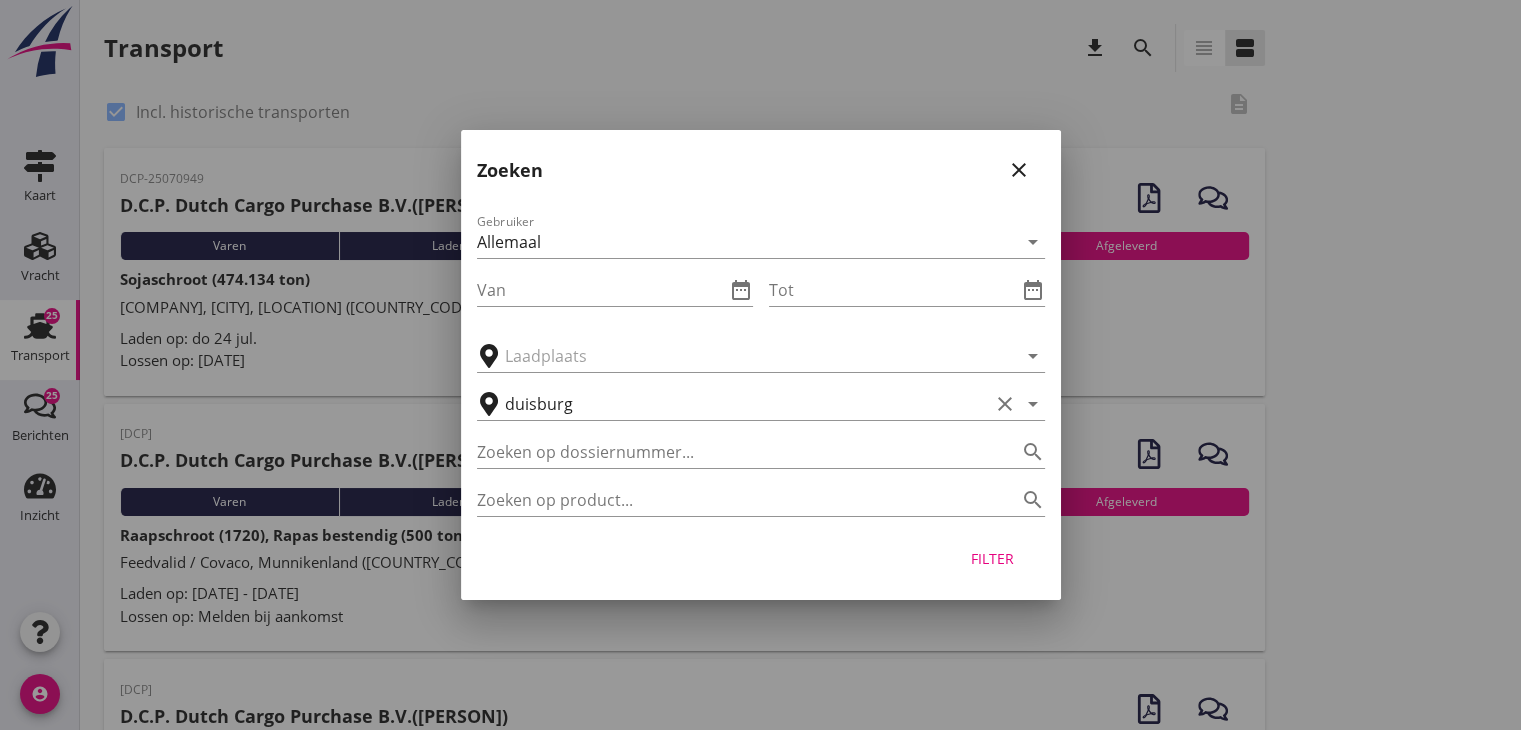 click on "Filter" at bounding box center [993, 558] 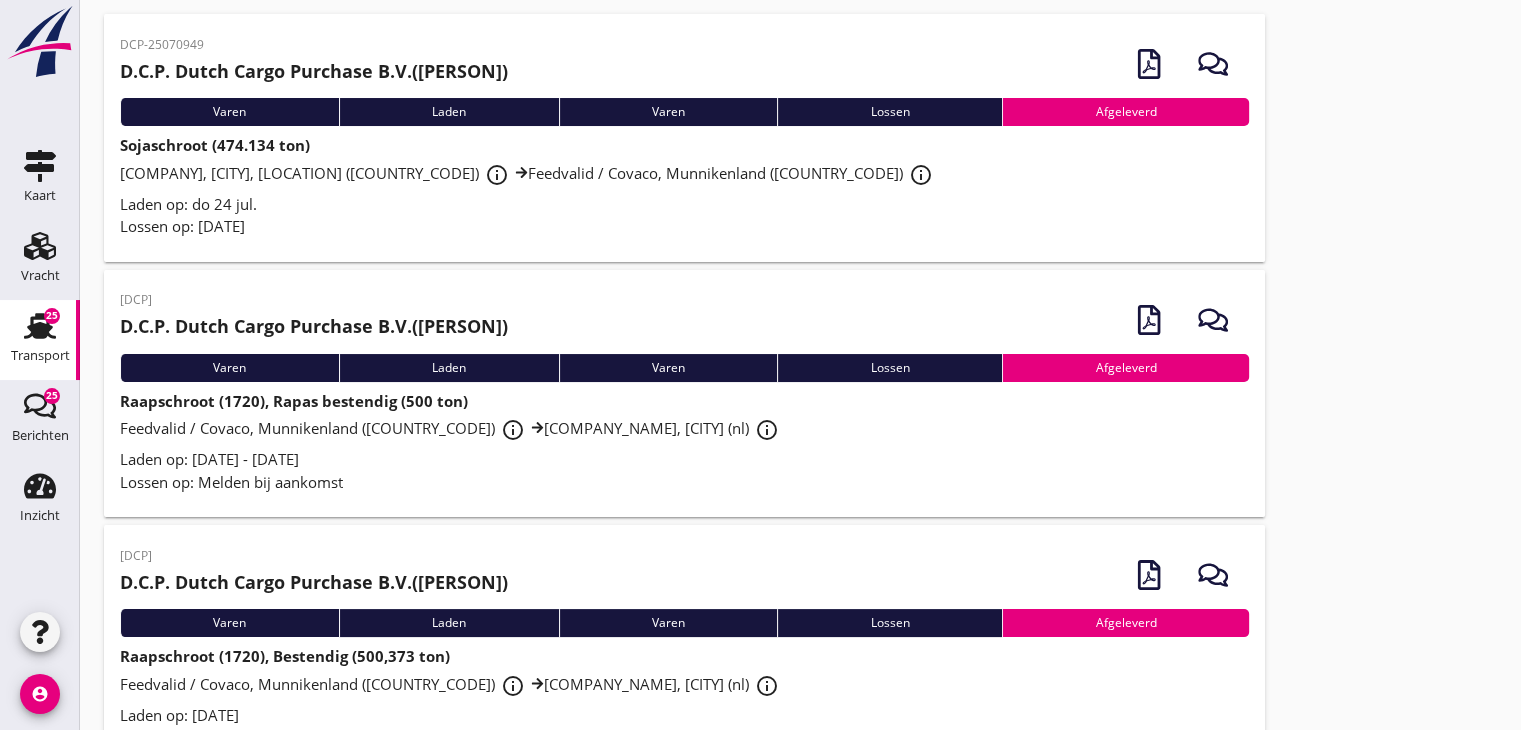 scroll, scrollTop: 0, scrollLeft: 0, axis: both 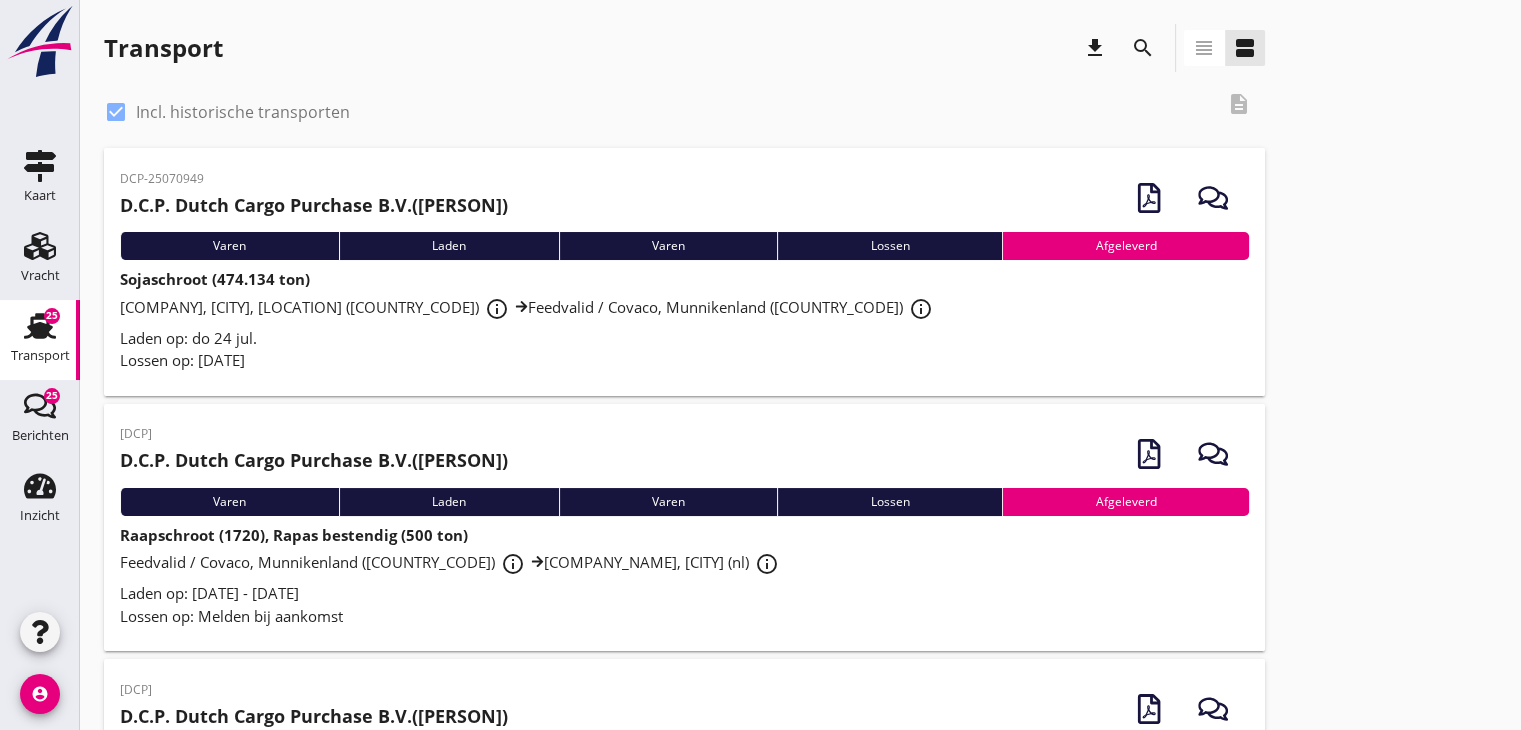click on "search" at bounding box center (1143, 48) 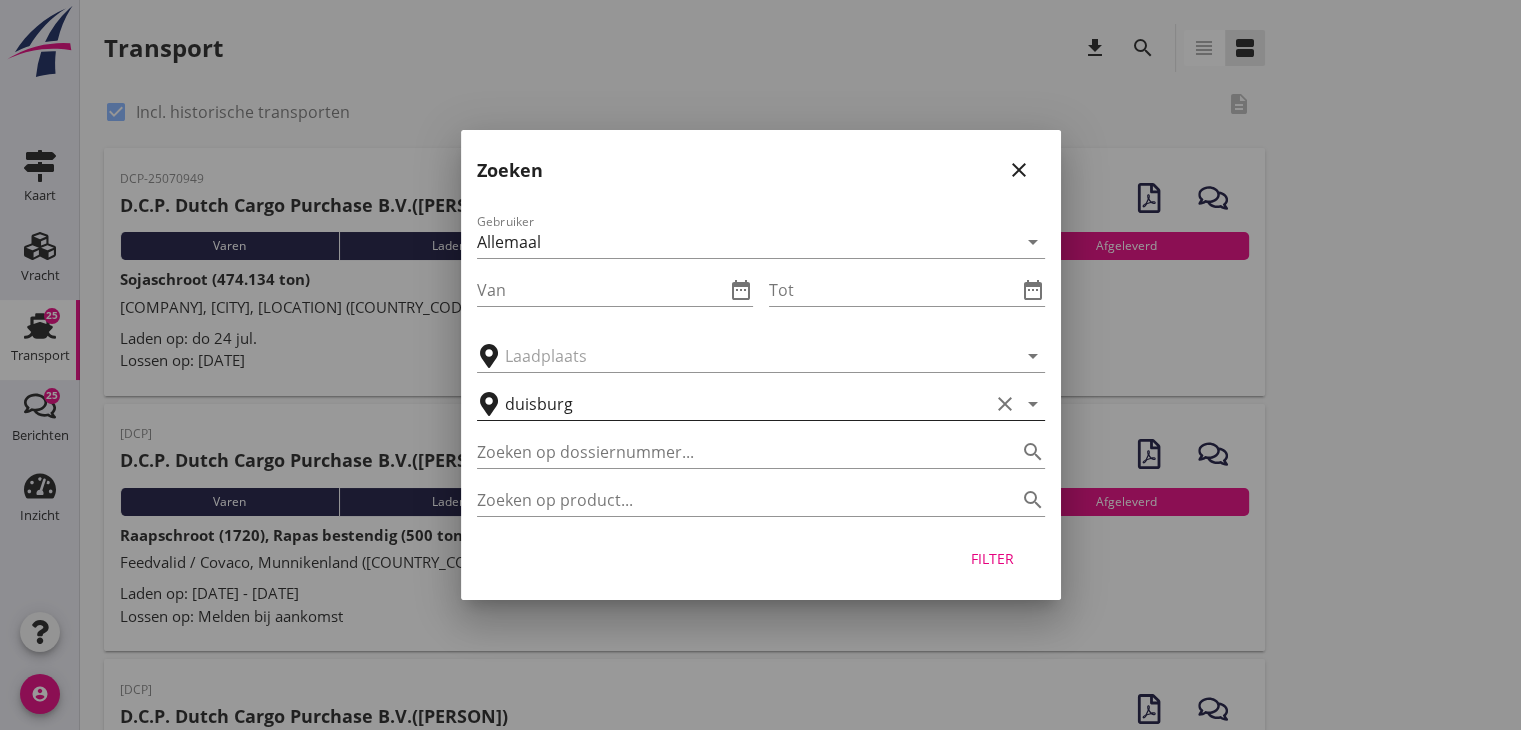 click on "duisburg" at bounding box center [747, 404] 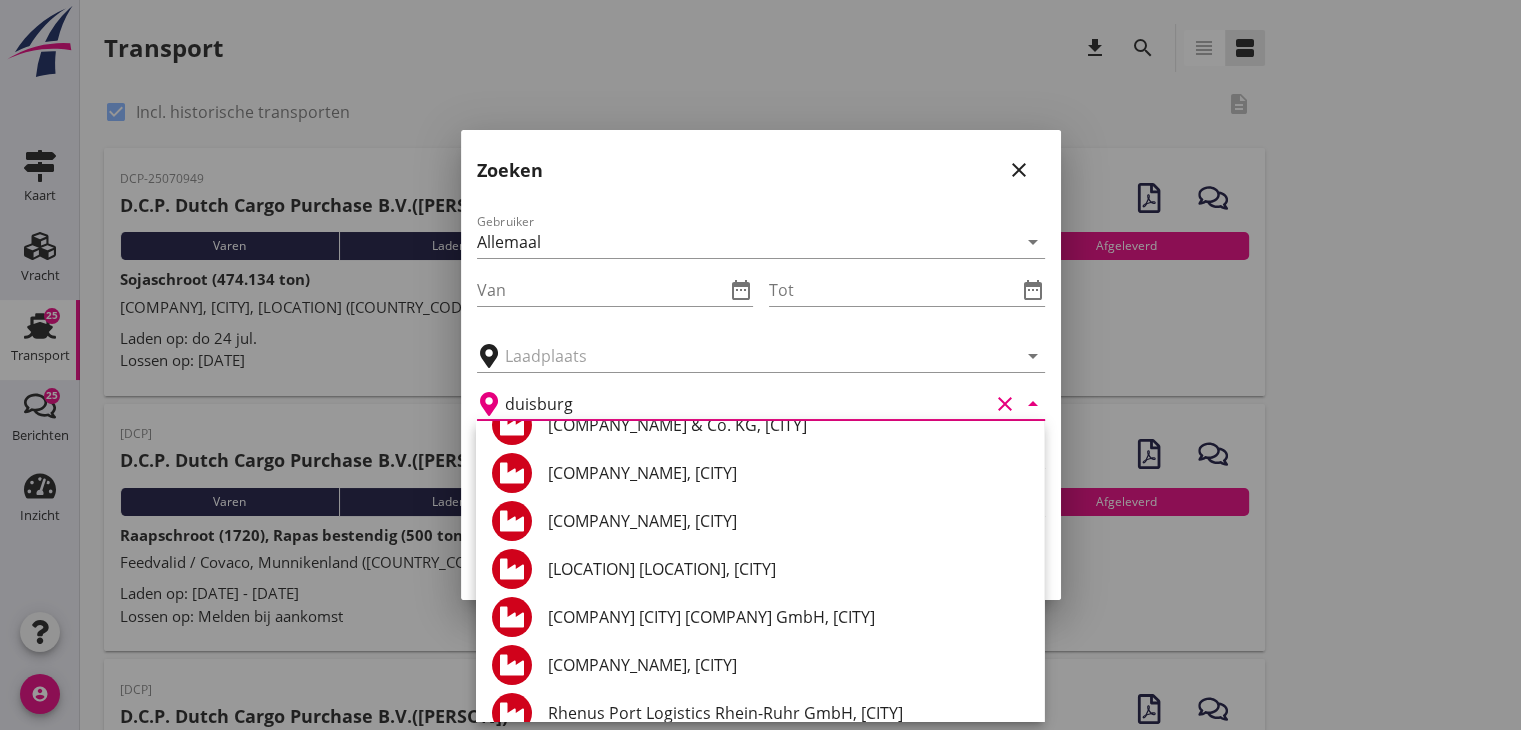 scroll, scrollTop: 248, scrollLeft: 0, axis: vertical 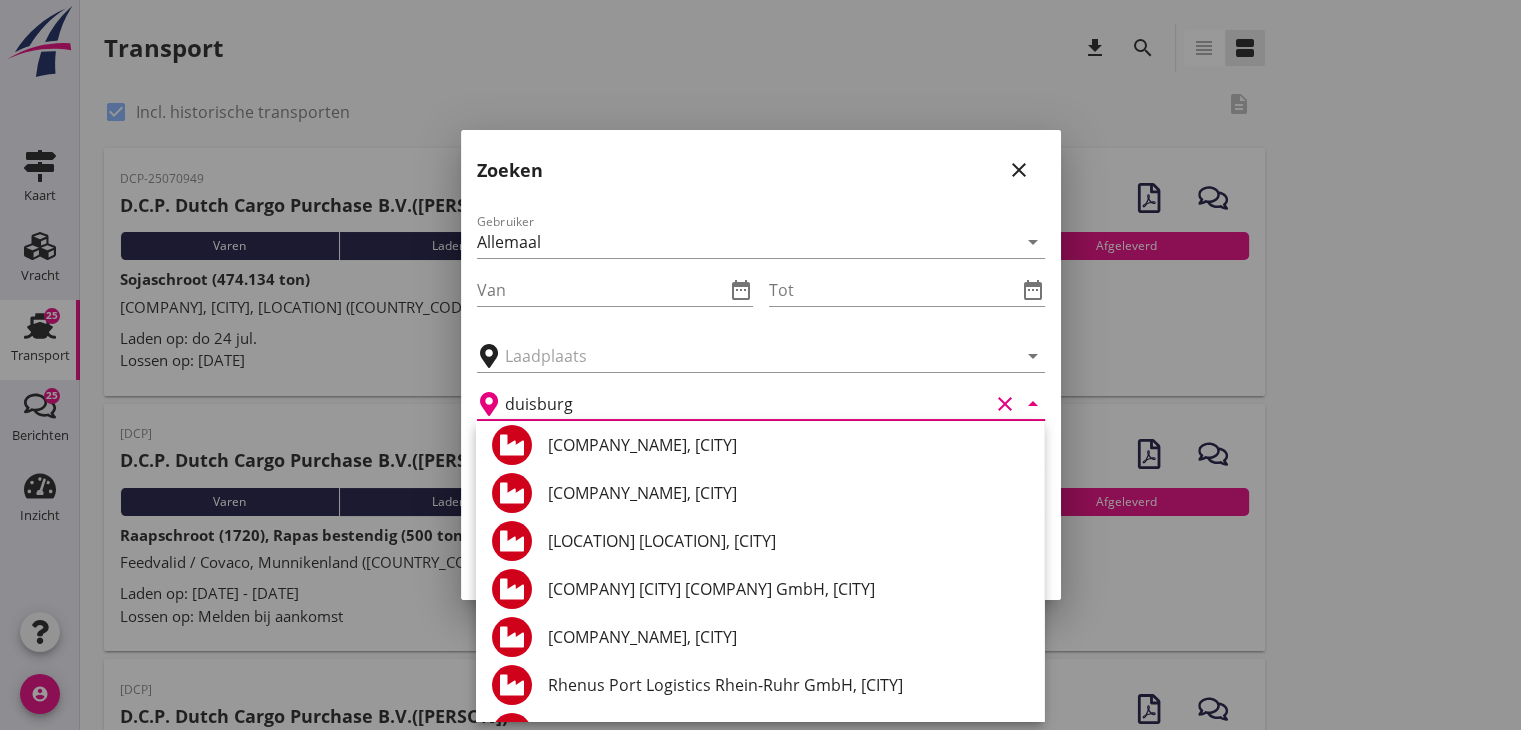 click on "duisburg" at bounding box center (747, 404) 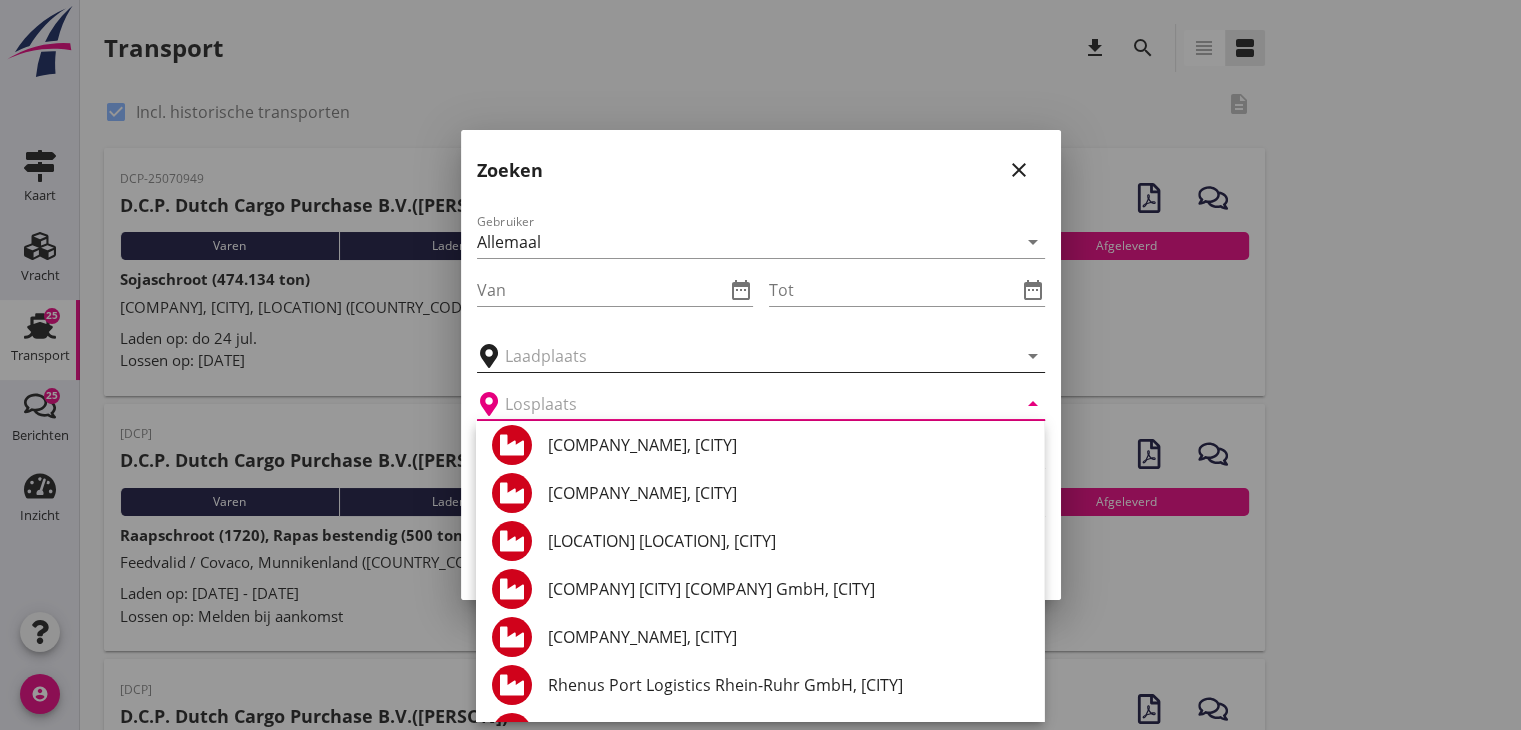 click at bounding box center [747, 356] 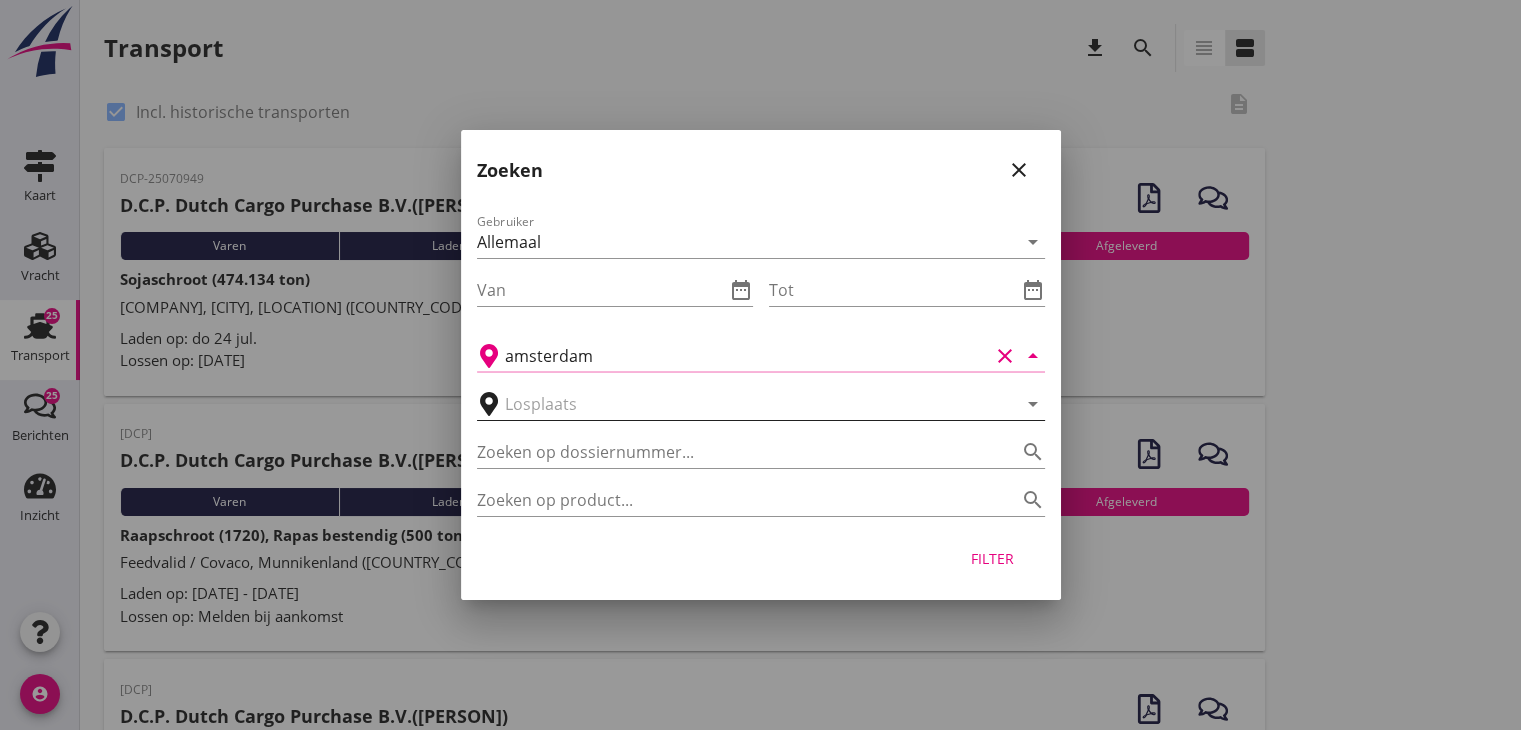 click on "Filter" at bounding box center (993, 558) 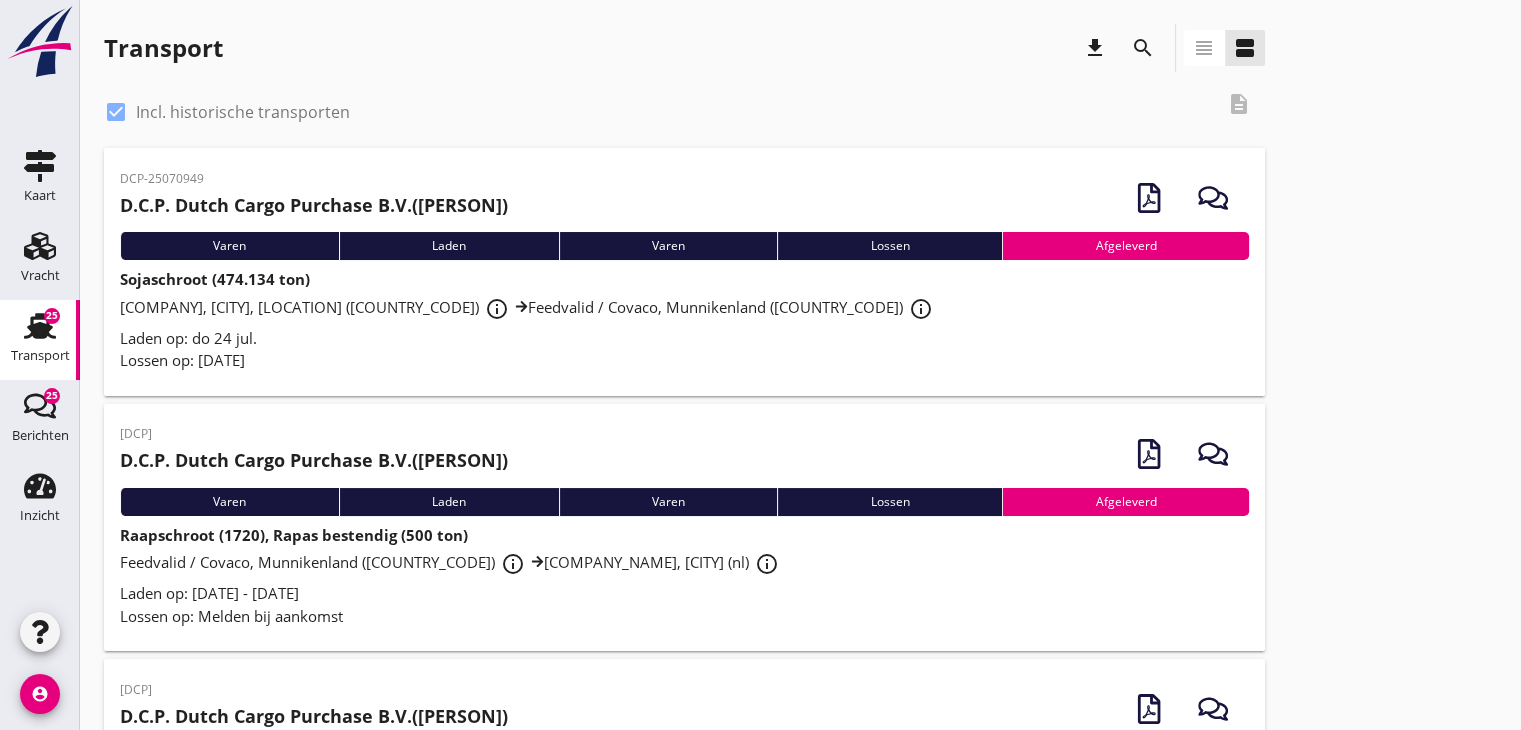 click on "search" at bounding box center (1143, 48) 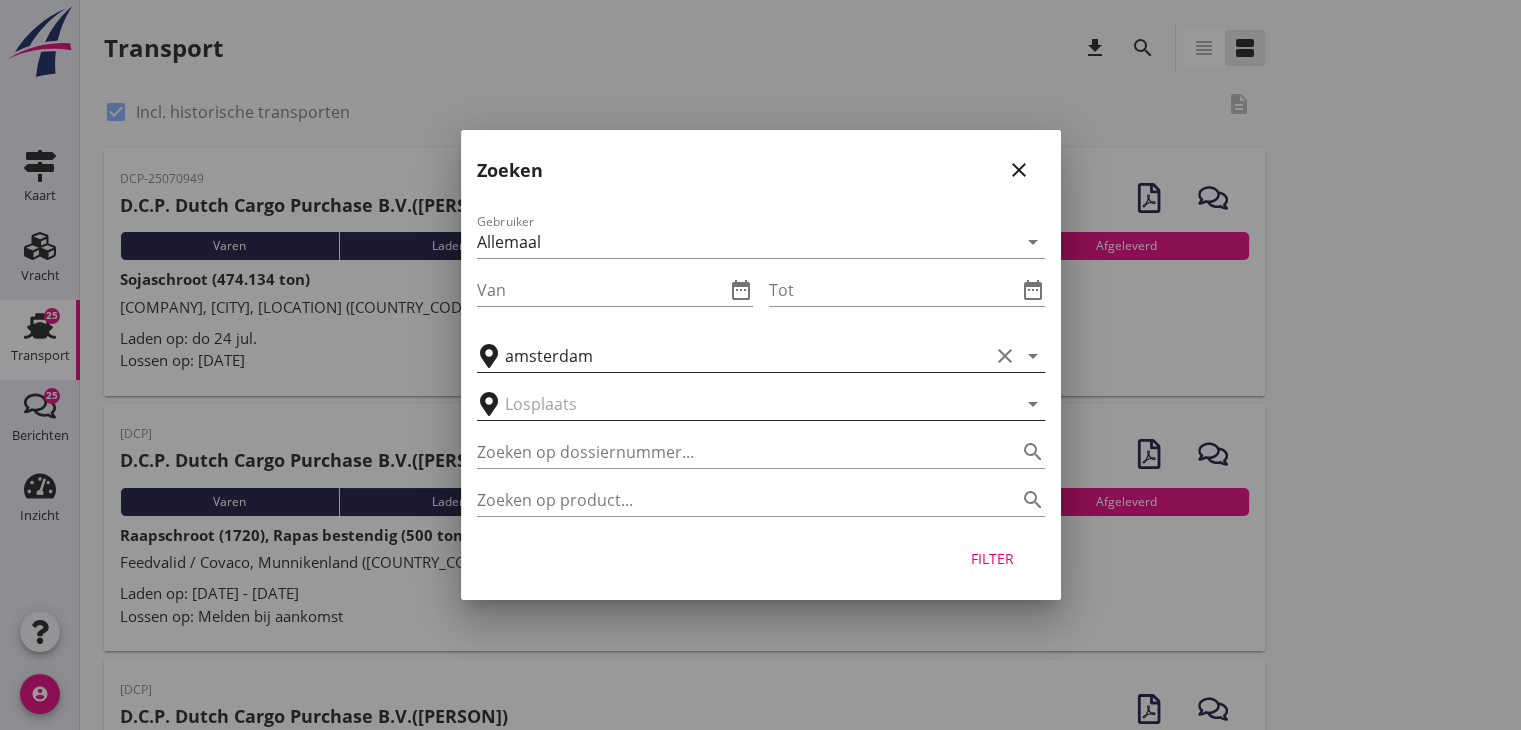 click on "amsterdam" at bounding box center (747, 356) 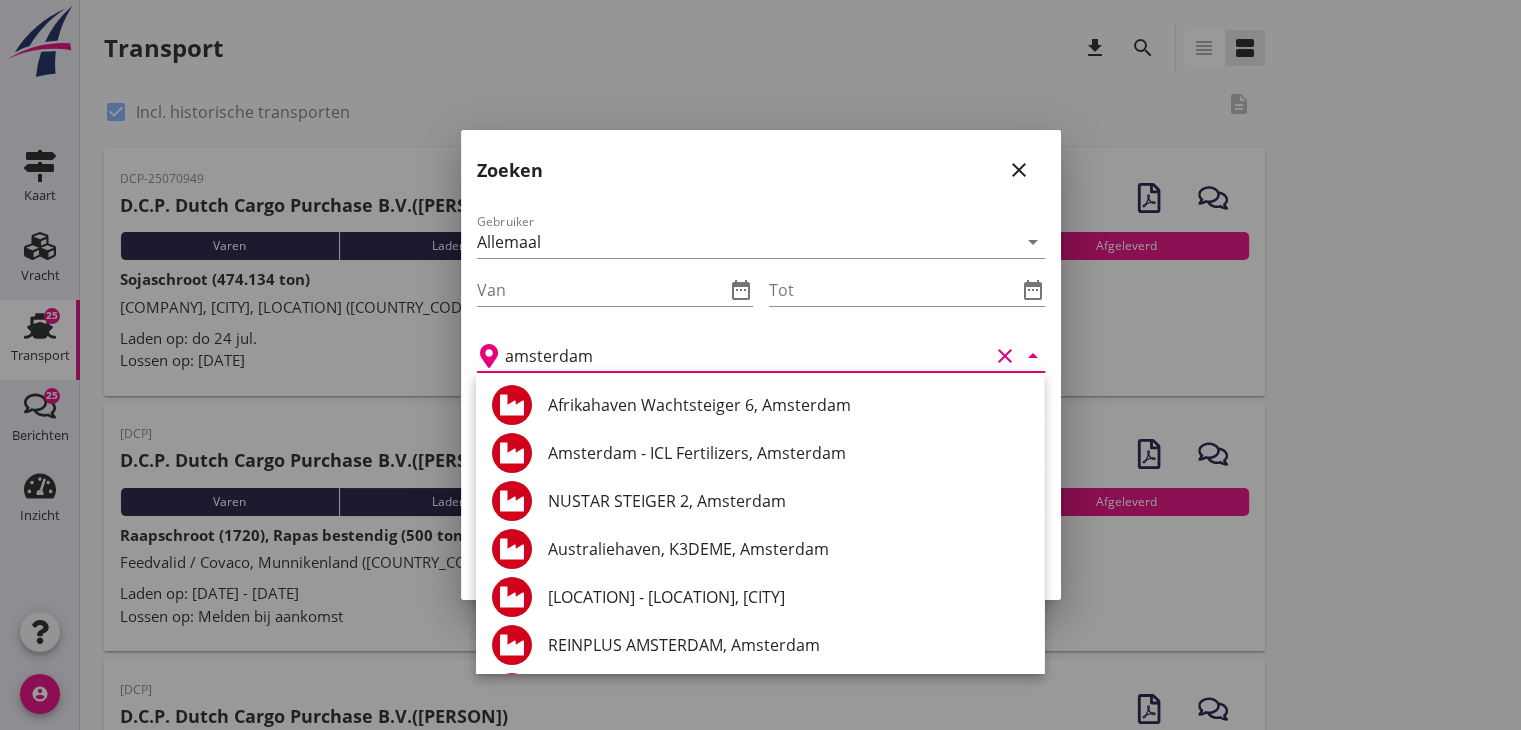 click on "amsterdam" at bounding box center [747, 356] 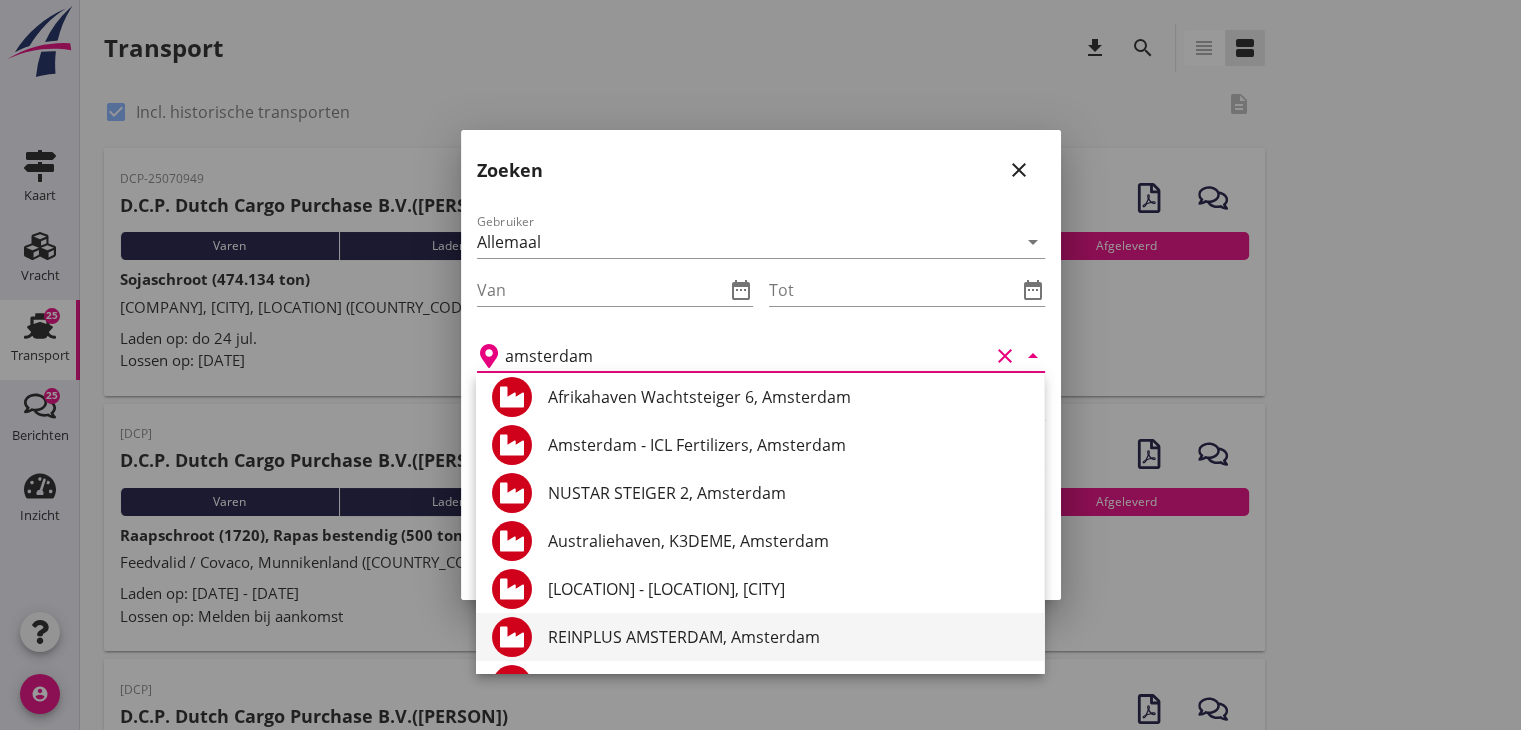 scroll, scrollTop: 0, scrollLeft: 0, axis: both 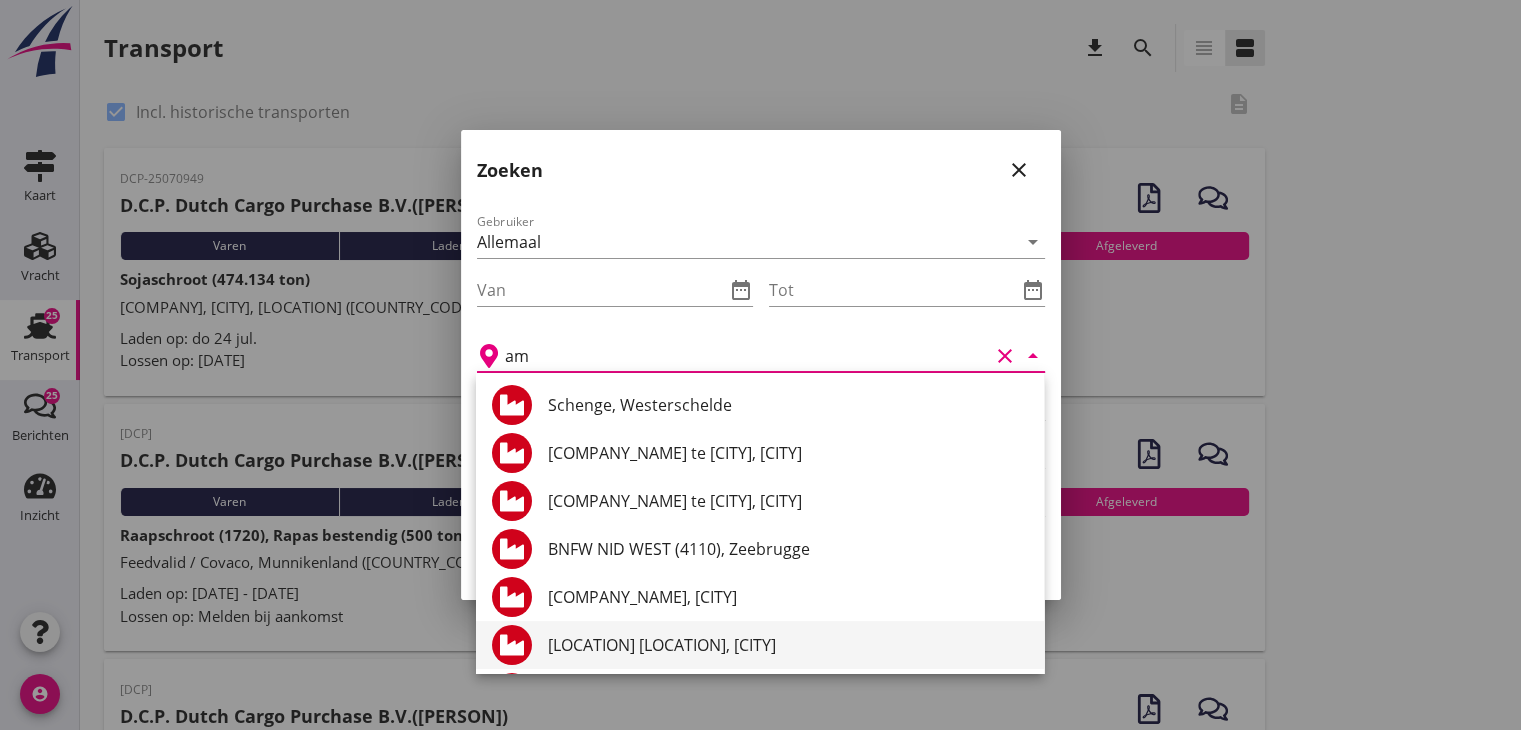 type on "a" 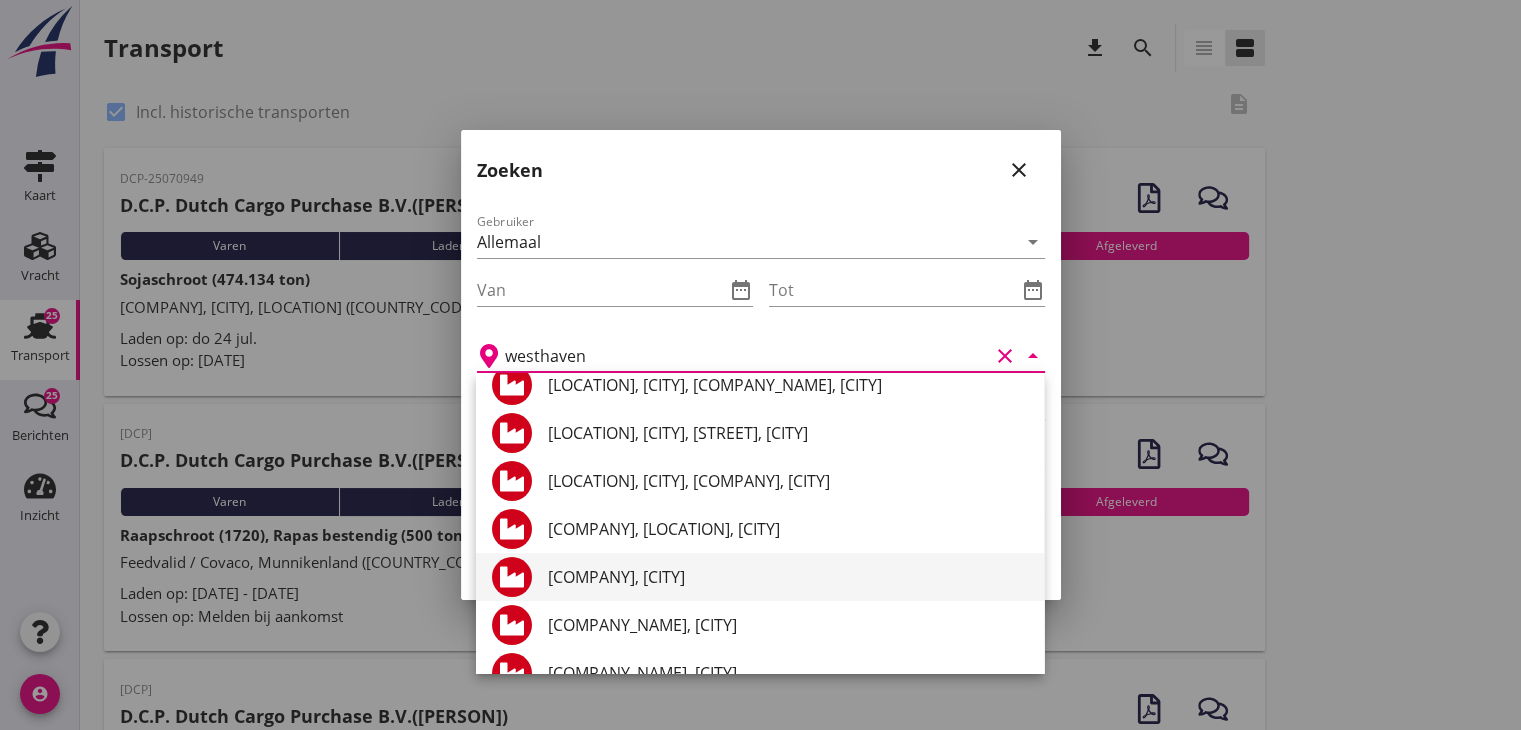 scroll, scrollTop: 0, scrollLeft: 0, axis: both 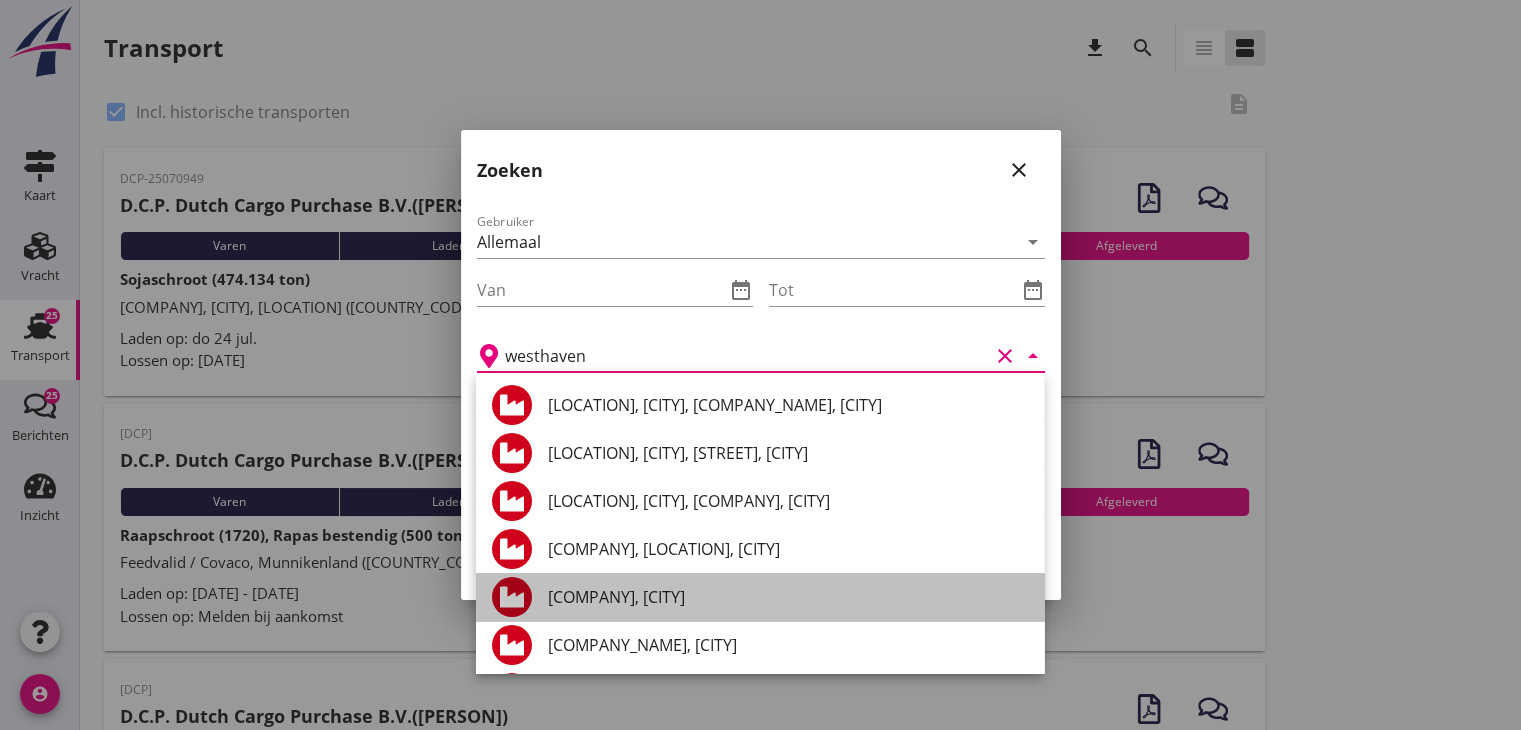 click on "[COMPANY], [CITY]" at bounding box center [788, 597] 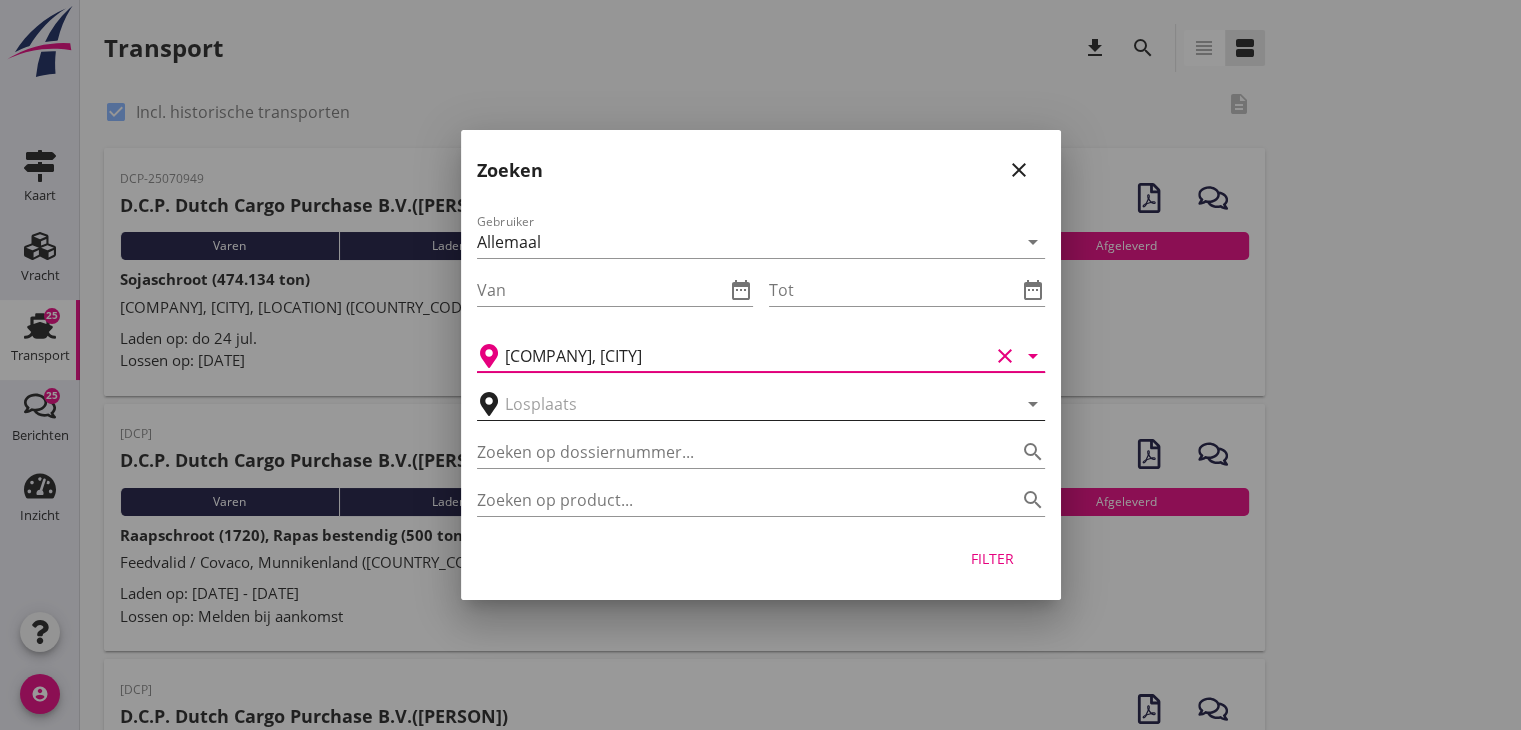 click on "clear" at bounding box center [1005, 356] 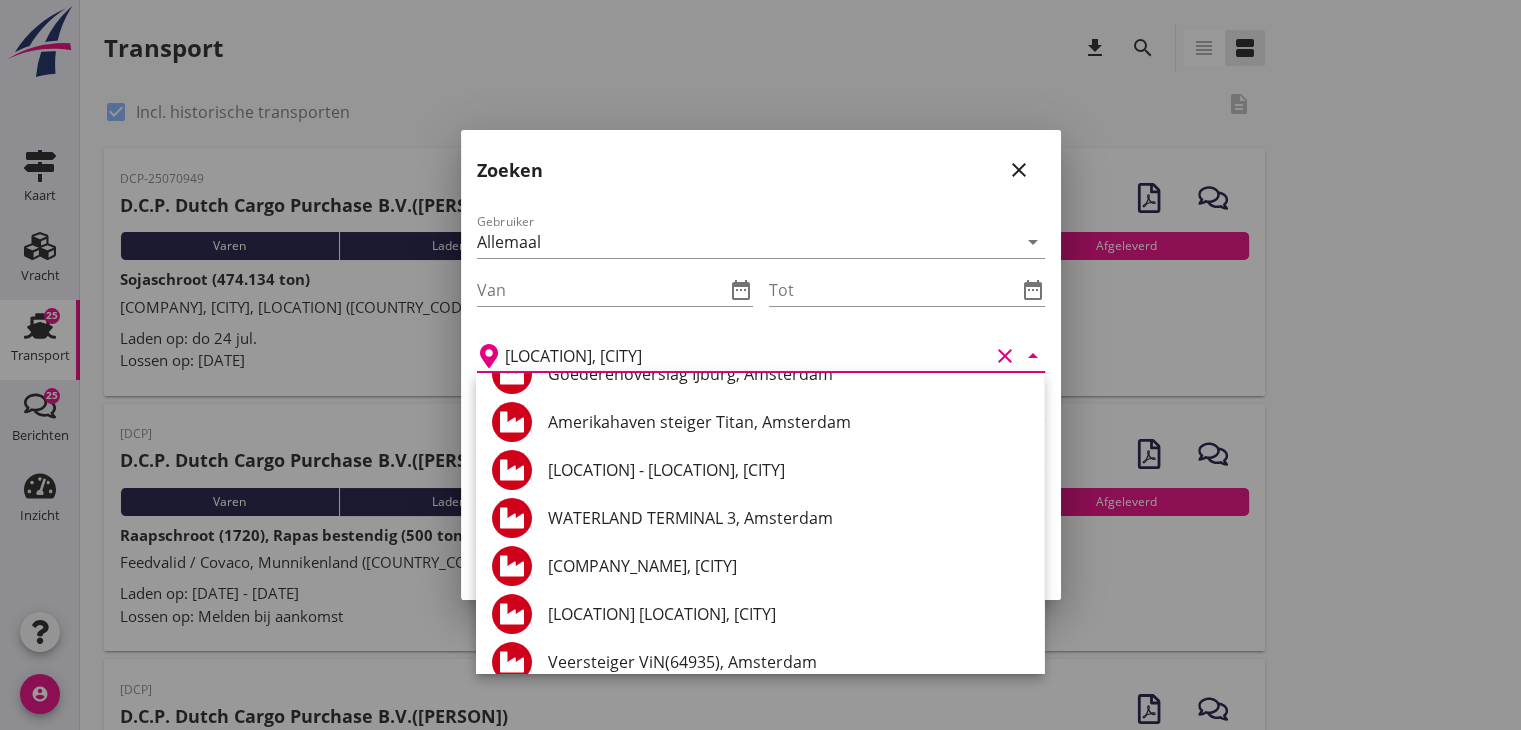 scroll, scrollTop: 632, scrollLeft: 0, axis: vertical 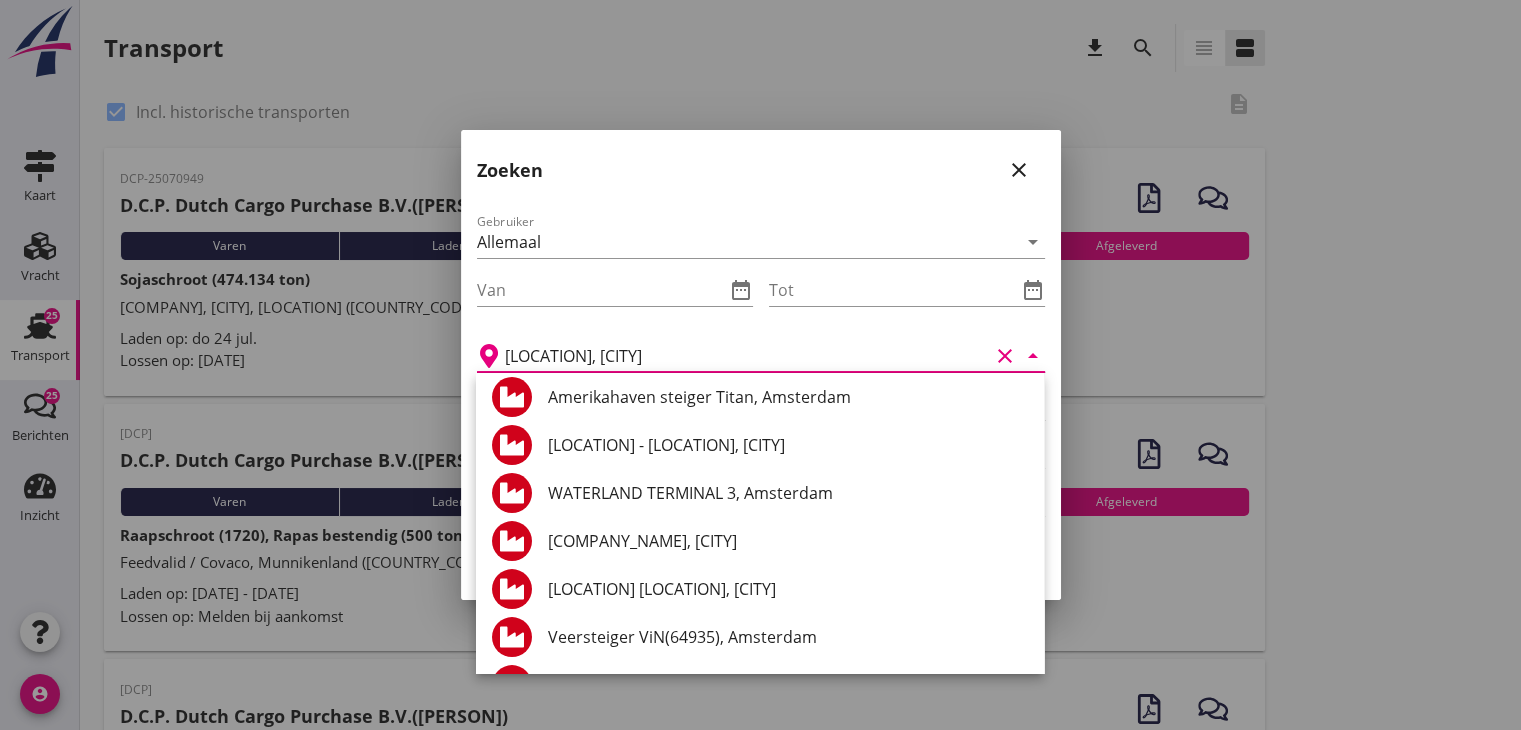 type on "[LOCATION], [CITY]" 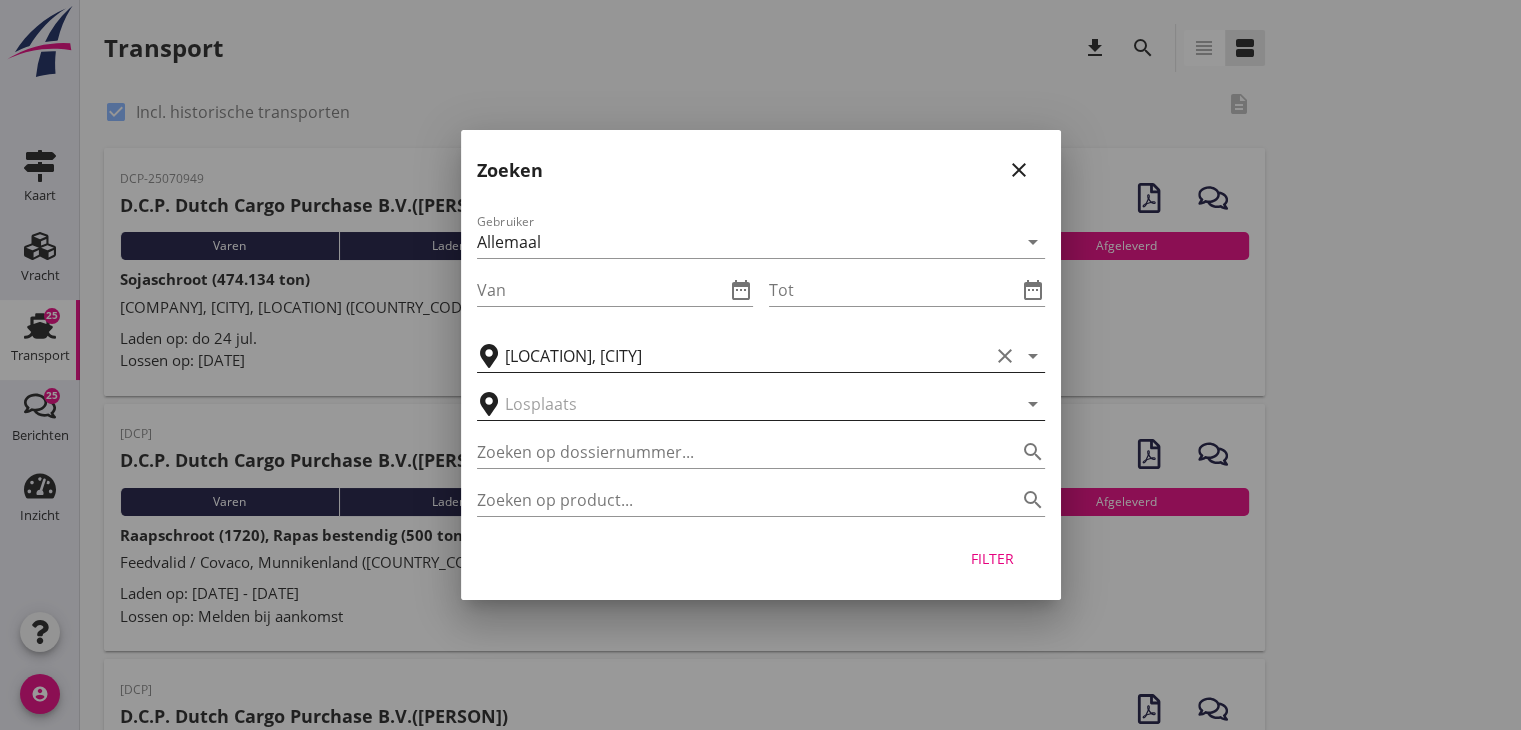 click on "clear" at bounding box center (1005, 356) 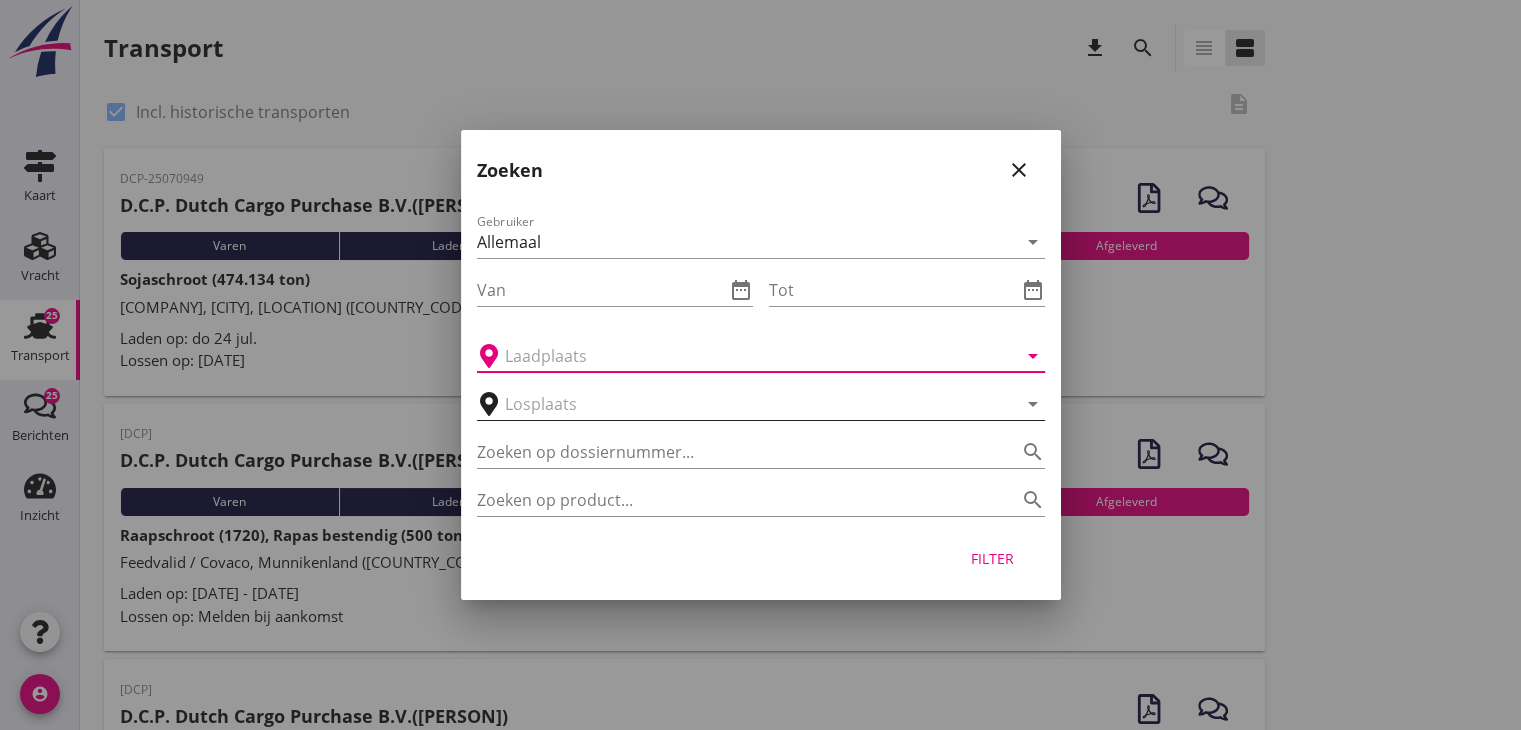 click on "close" at bounding box center [1019, 170] 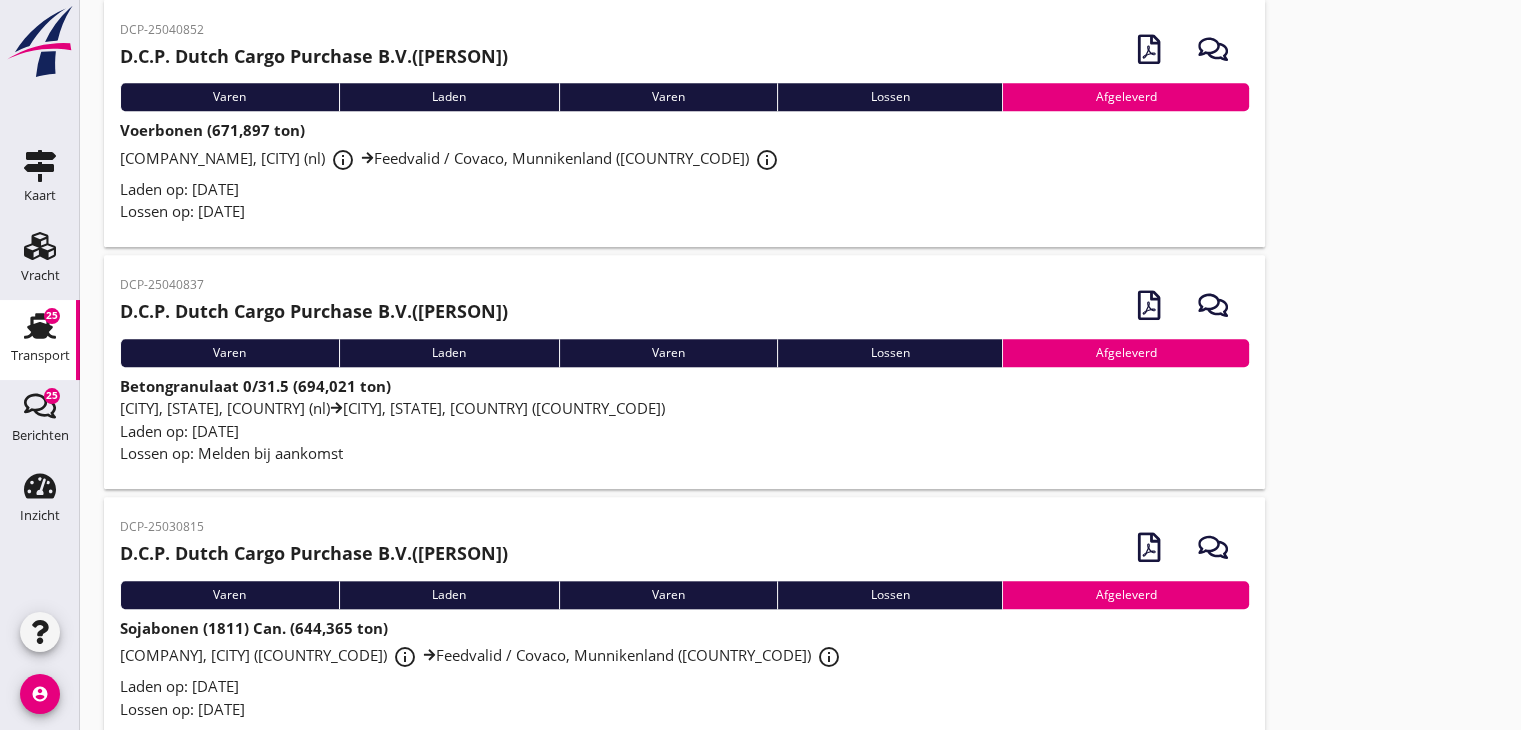 scroll, scrollTop: 1959, scrollLeft: 0, axis: vertical 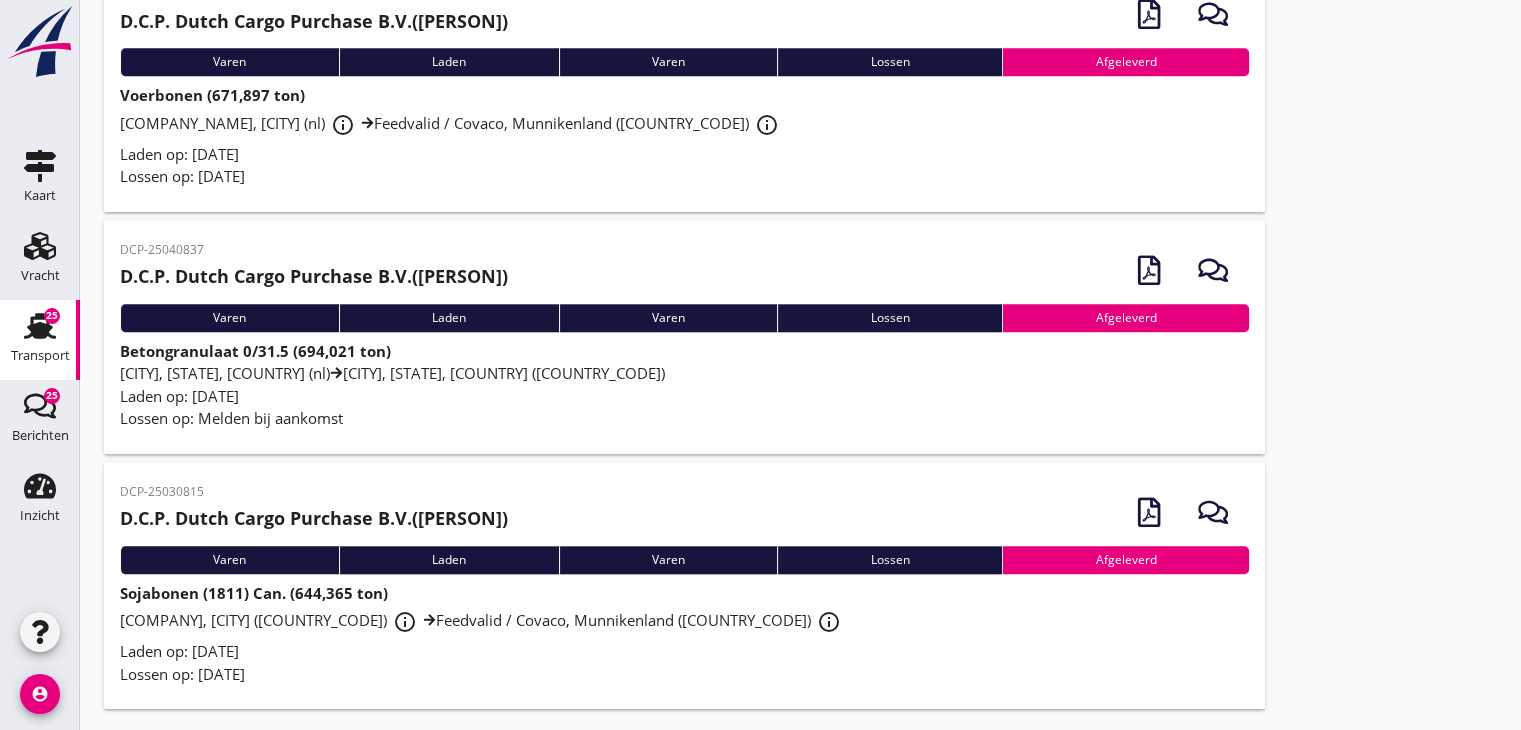 click on "Laden op: [DATE]" at bounding box center (684, 396) 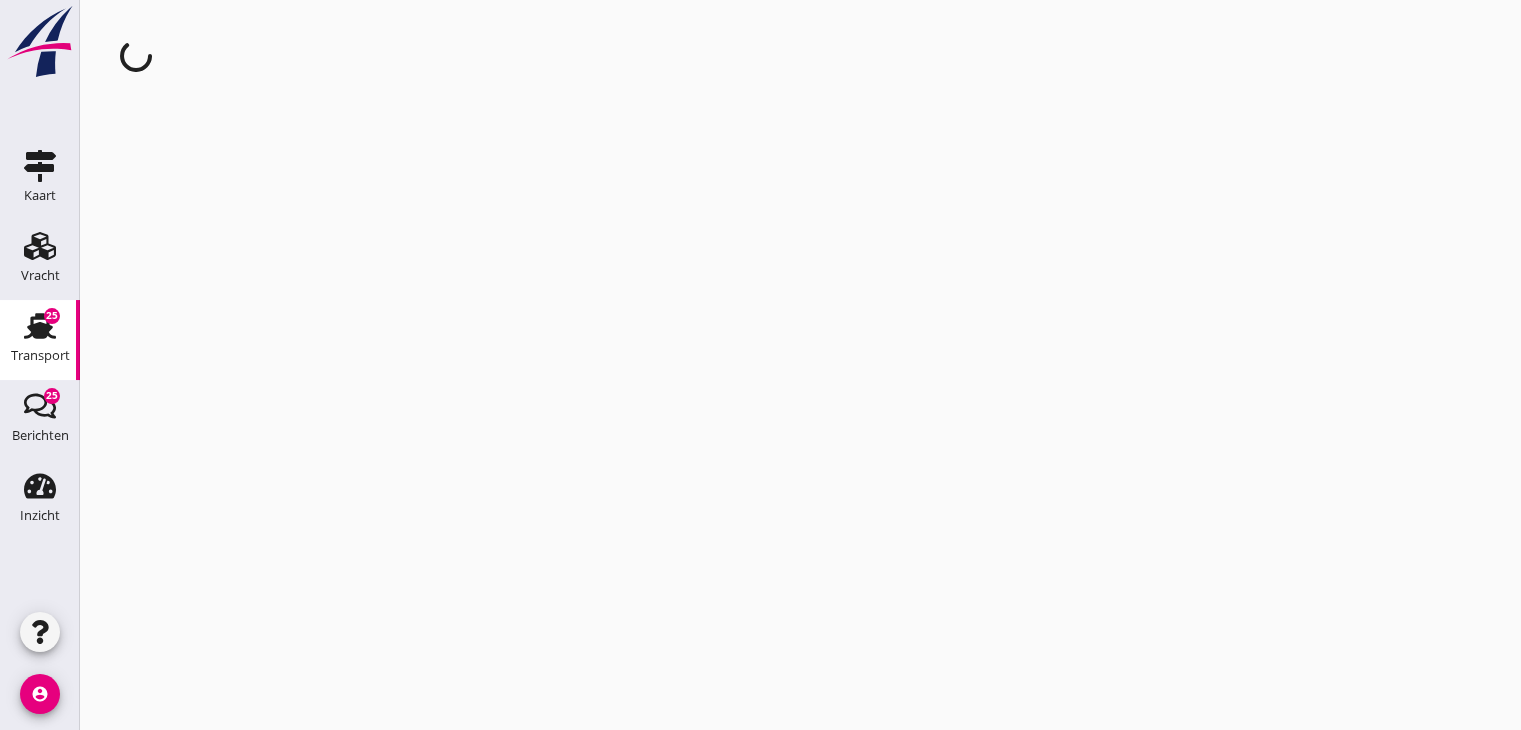 scroll, scrollTop: 0, scrollLeft: 0, axis: both 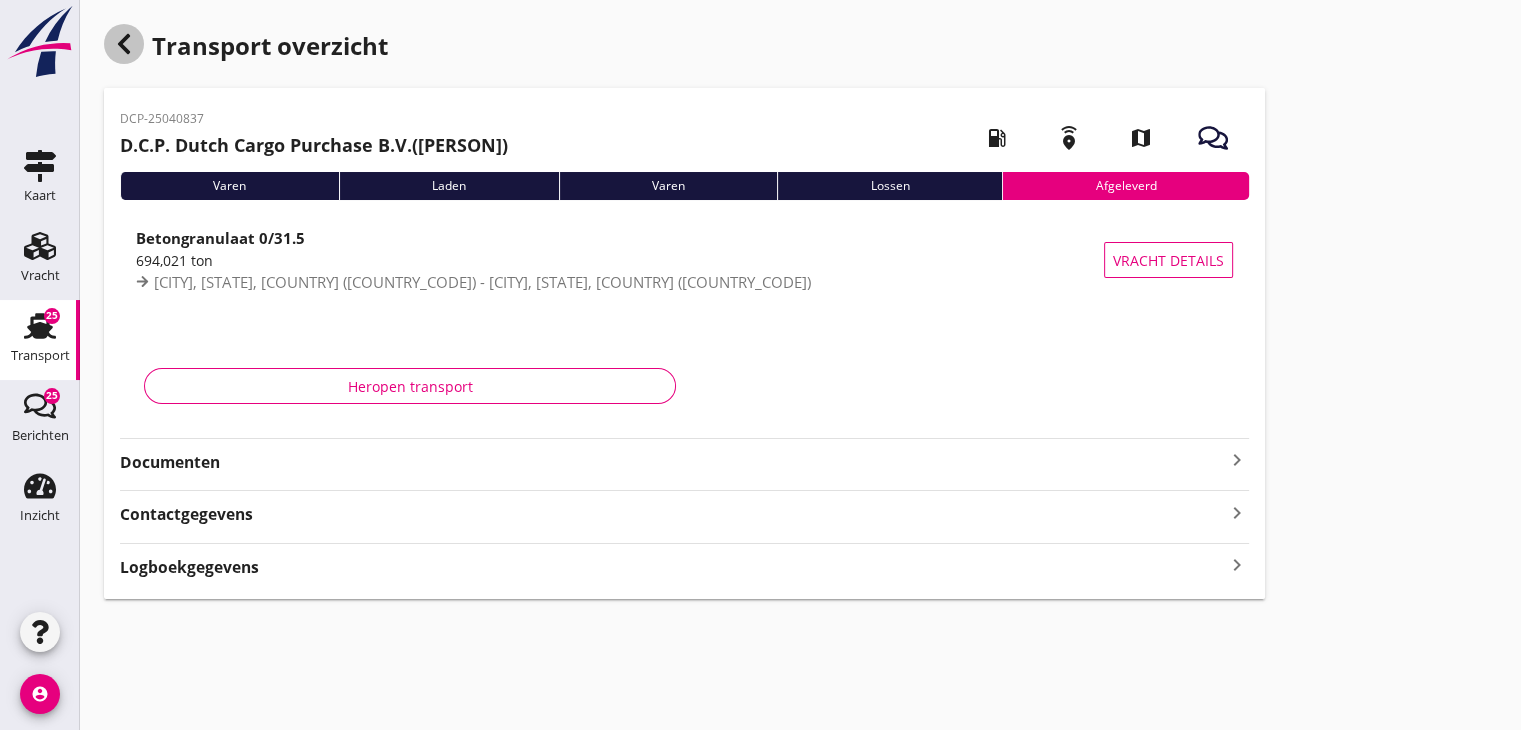 click at bounding box center [124, 44] 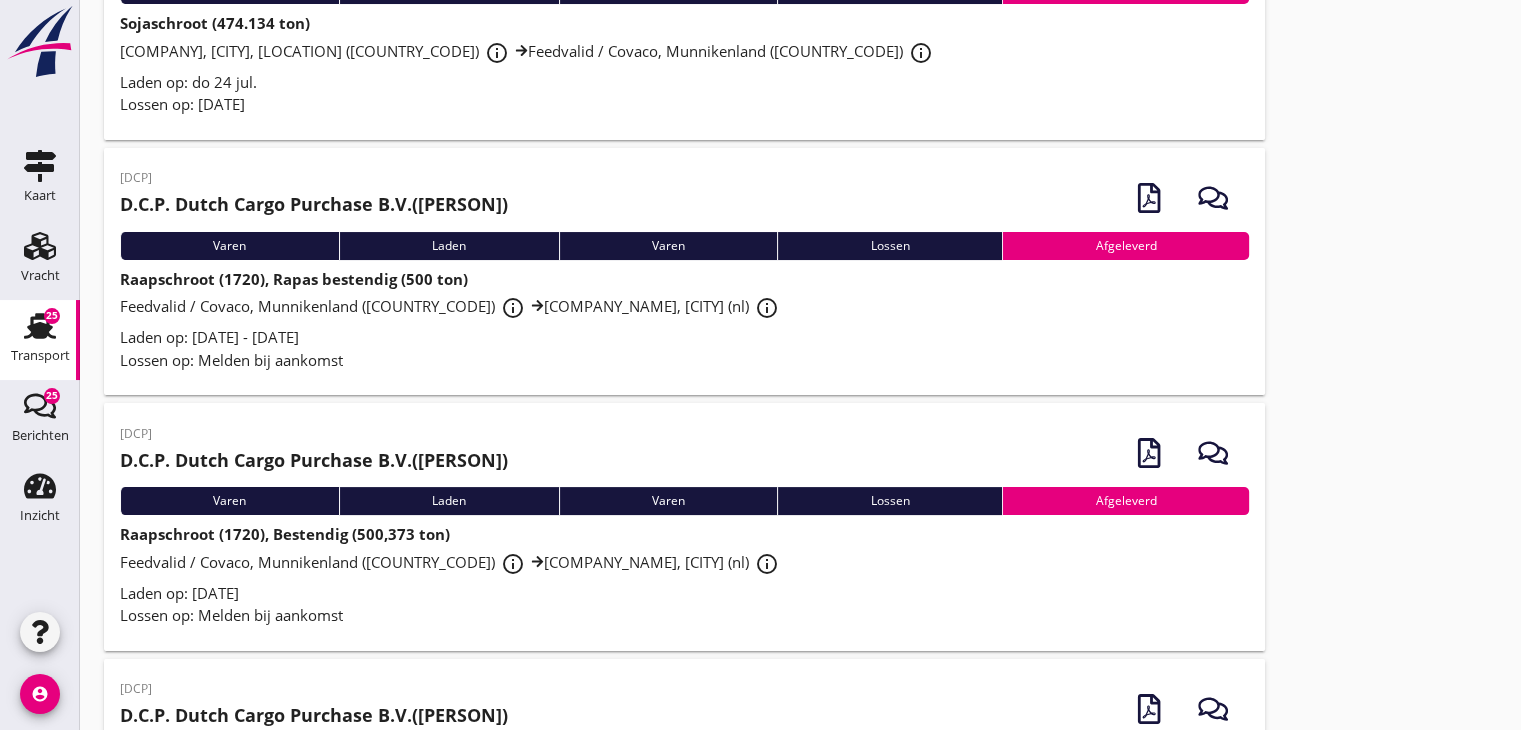 scroll, scrollTop: 258, scrollLeft: 0, axis: vertical 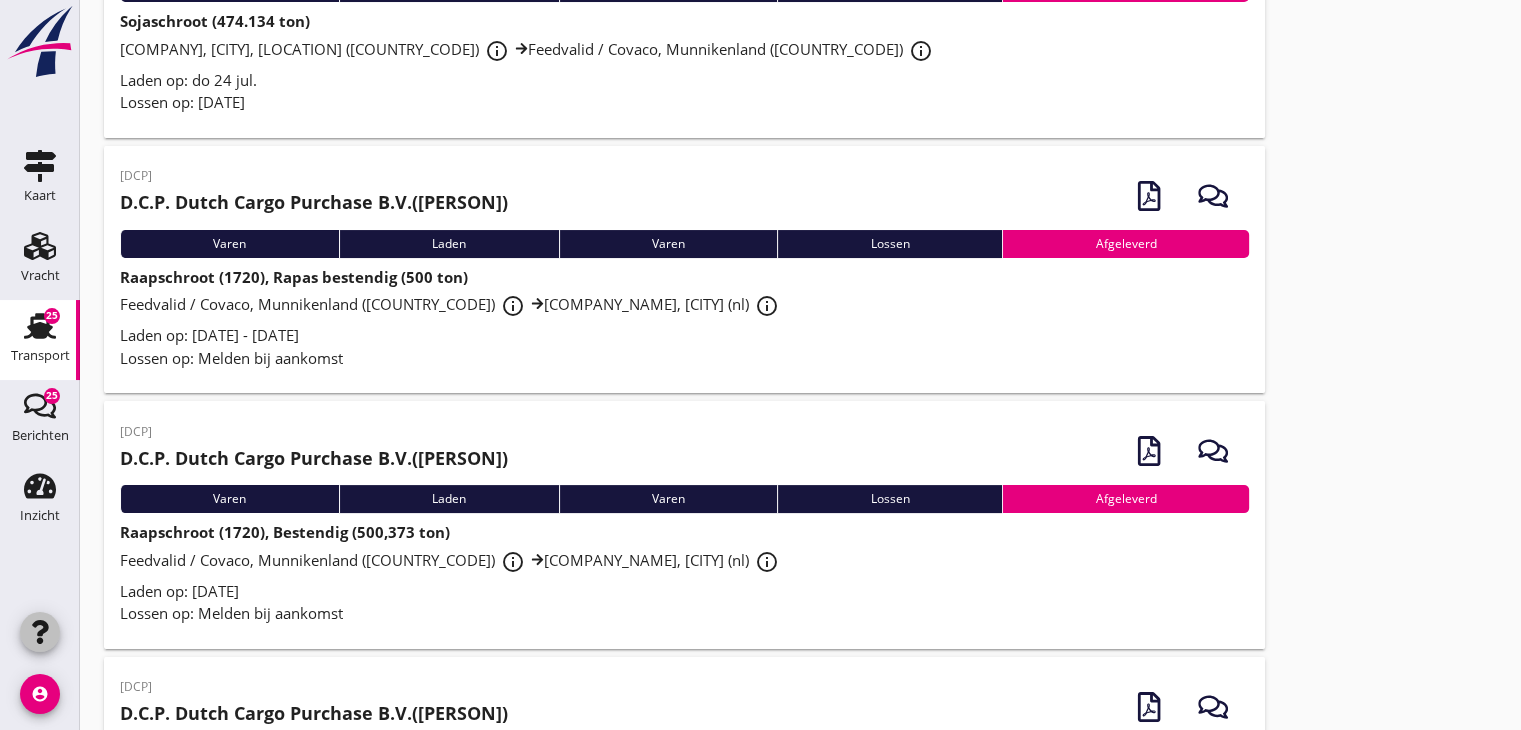 click 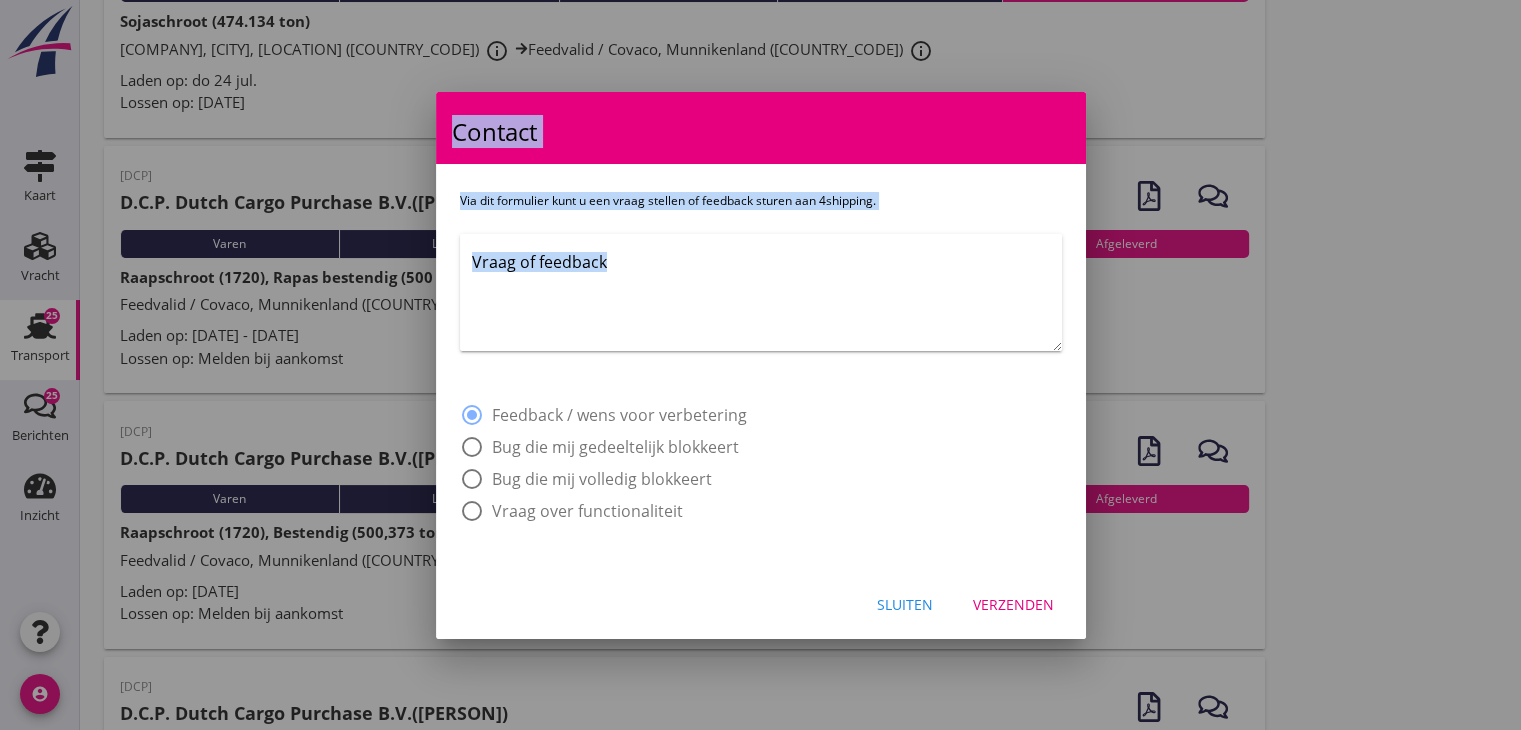 drag, startPoint x: 32, startPoint y: 641, endPoint x: 580, endPoint y: 508, distance: 563.9087 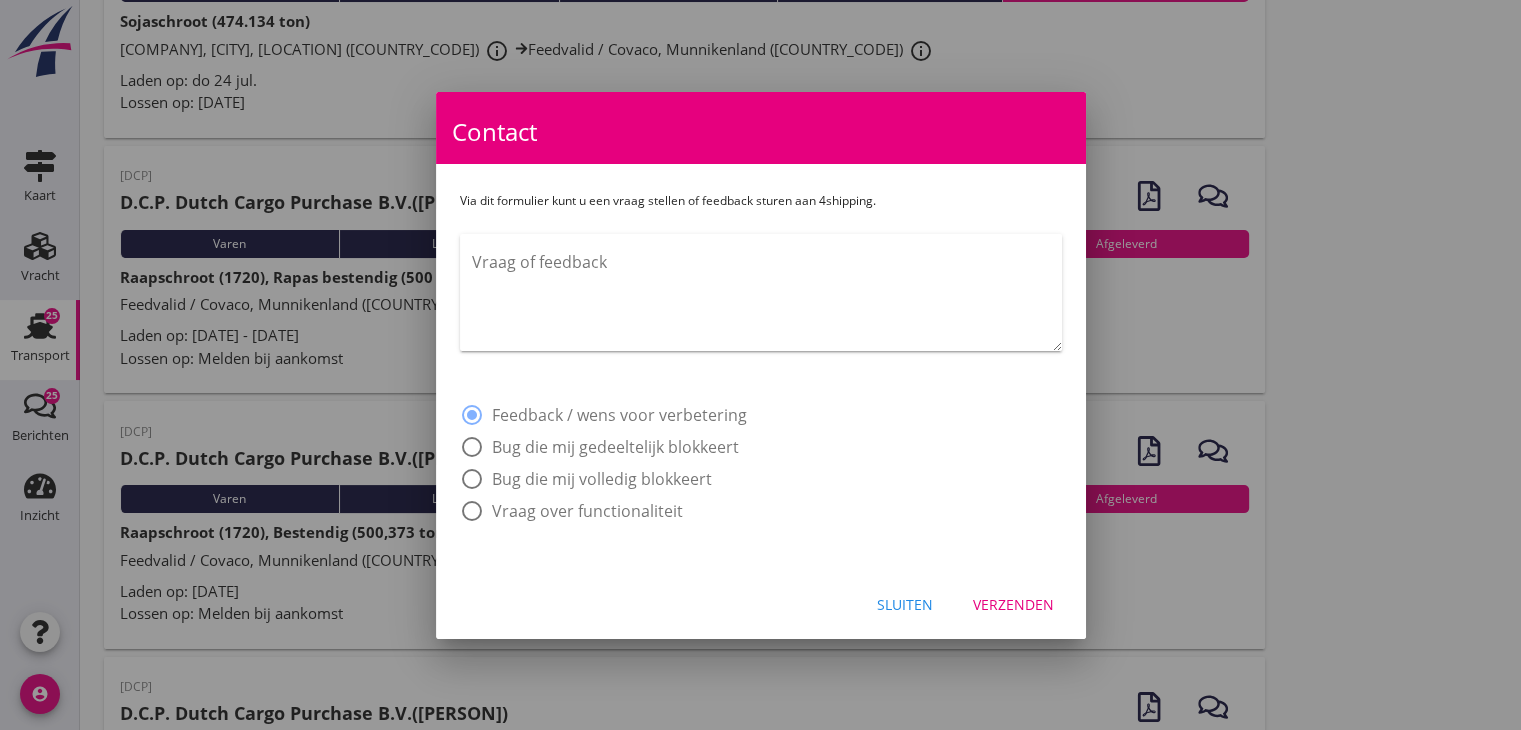 click at bounding box center [767, 298] 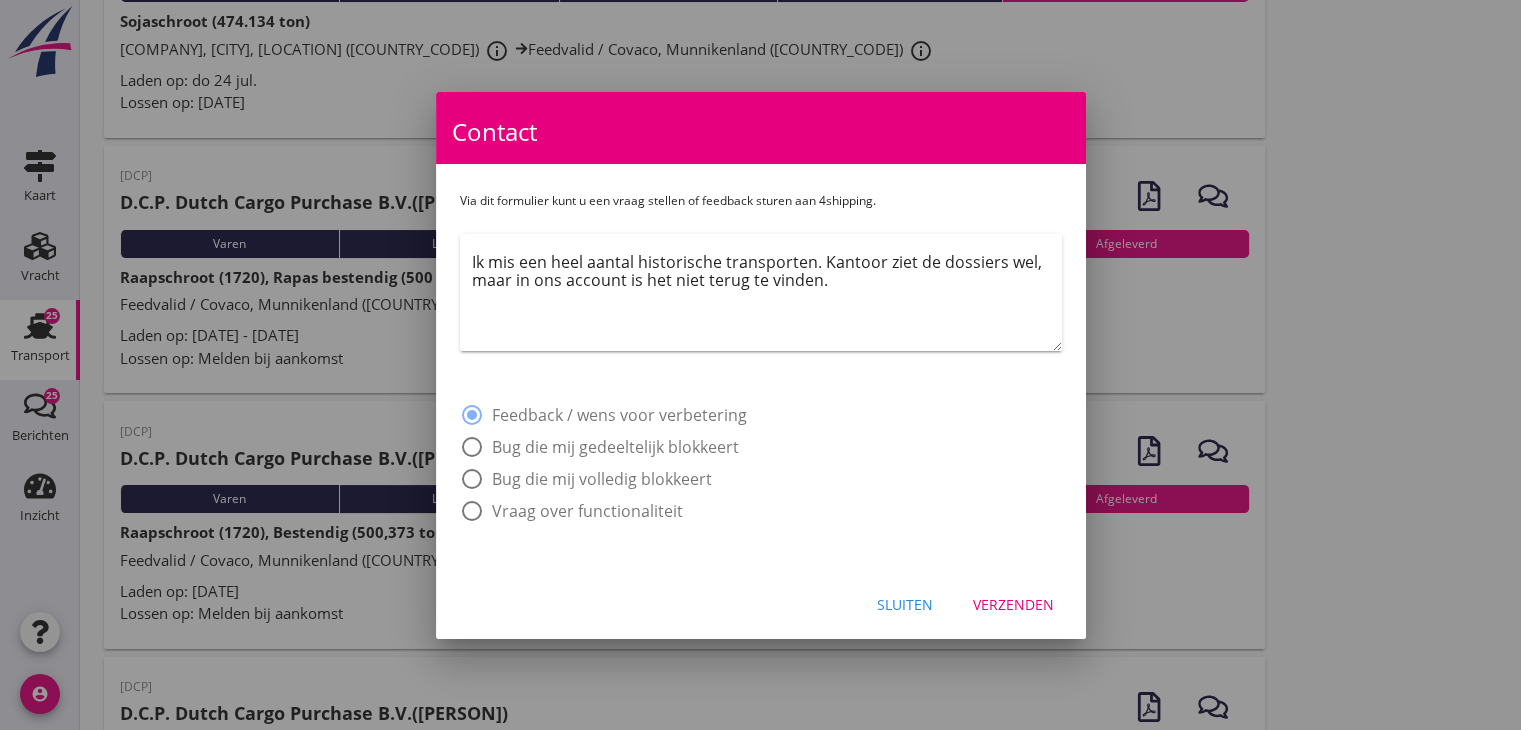 type on "Ik mis een heel aantal historische transporten. Kantoor ziet de dossiers wel, maar in ons account is het niet terug te vinden." 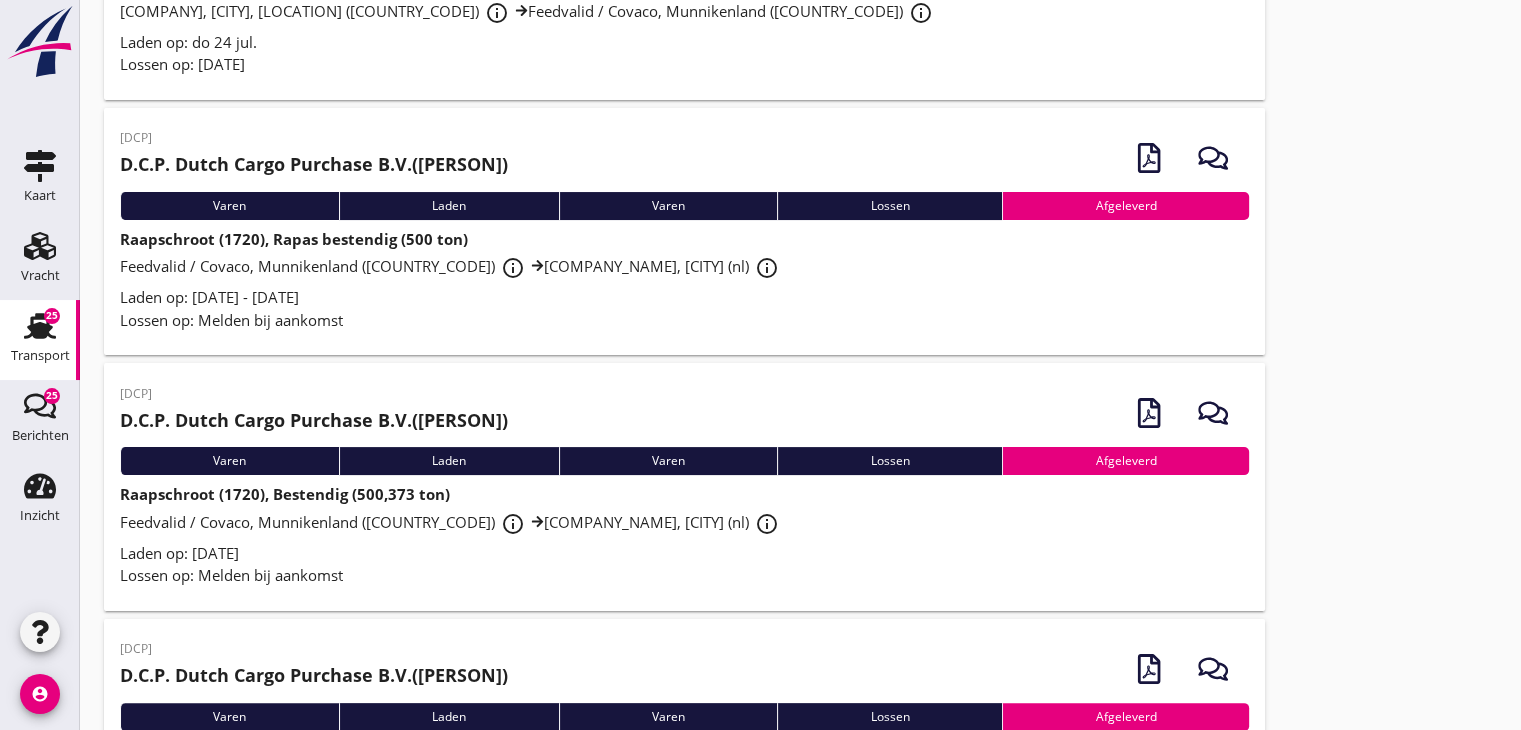 scroll, scrollTop: 296, scrollLeft: 0, axis: vertical 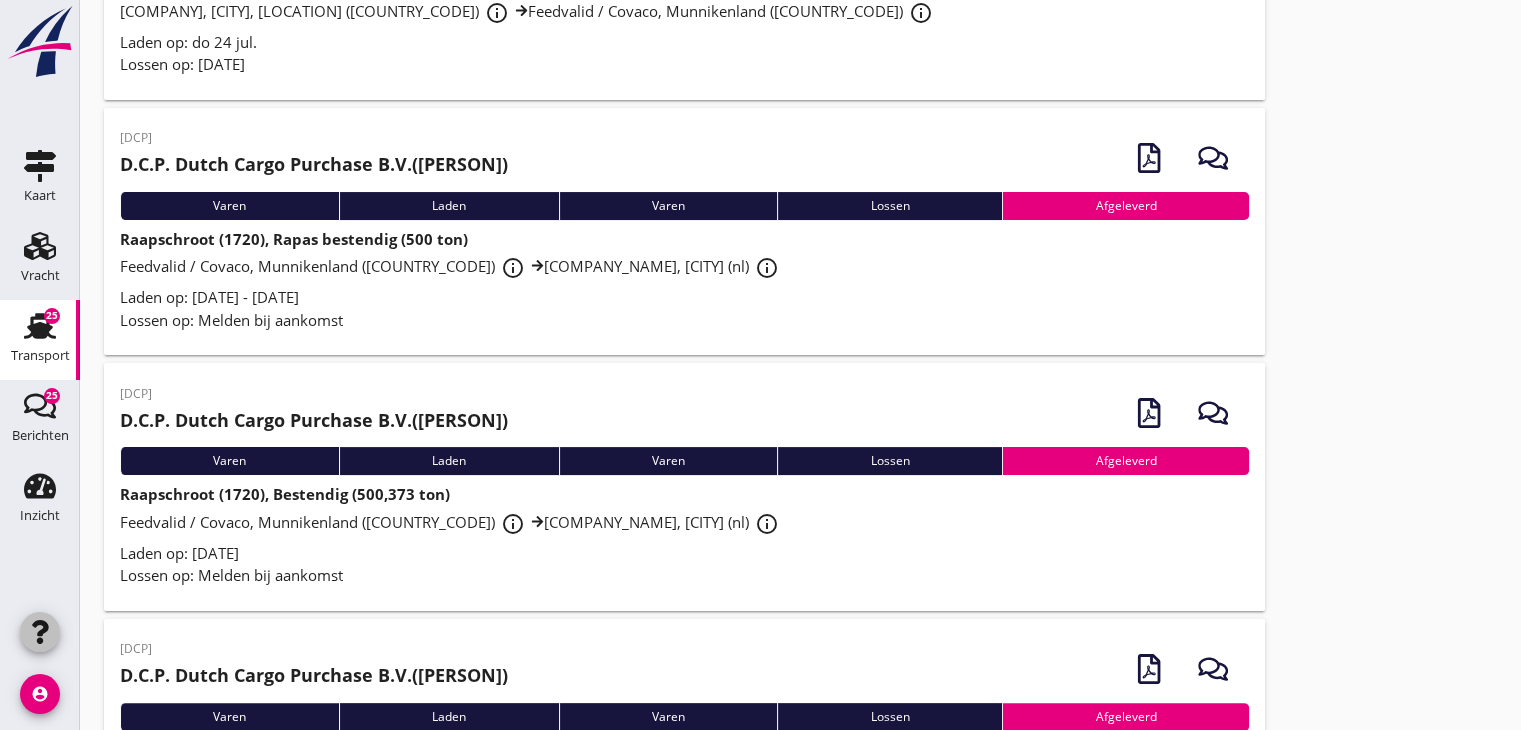 click at bounding box center [40, 632] 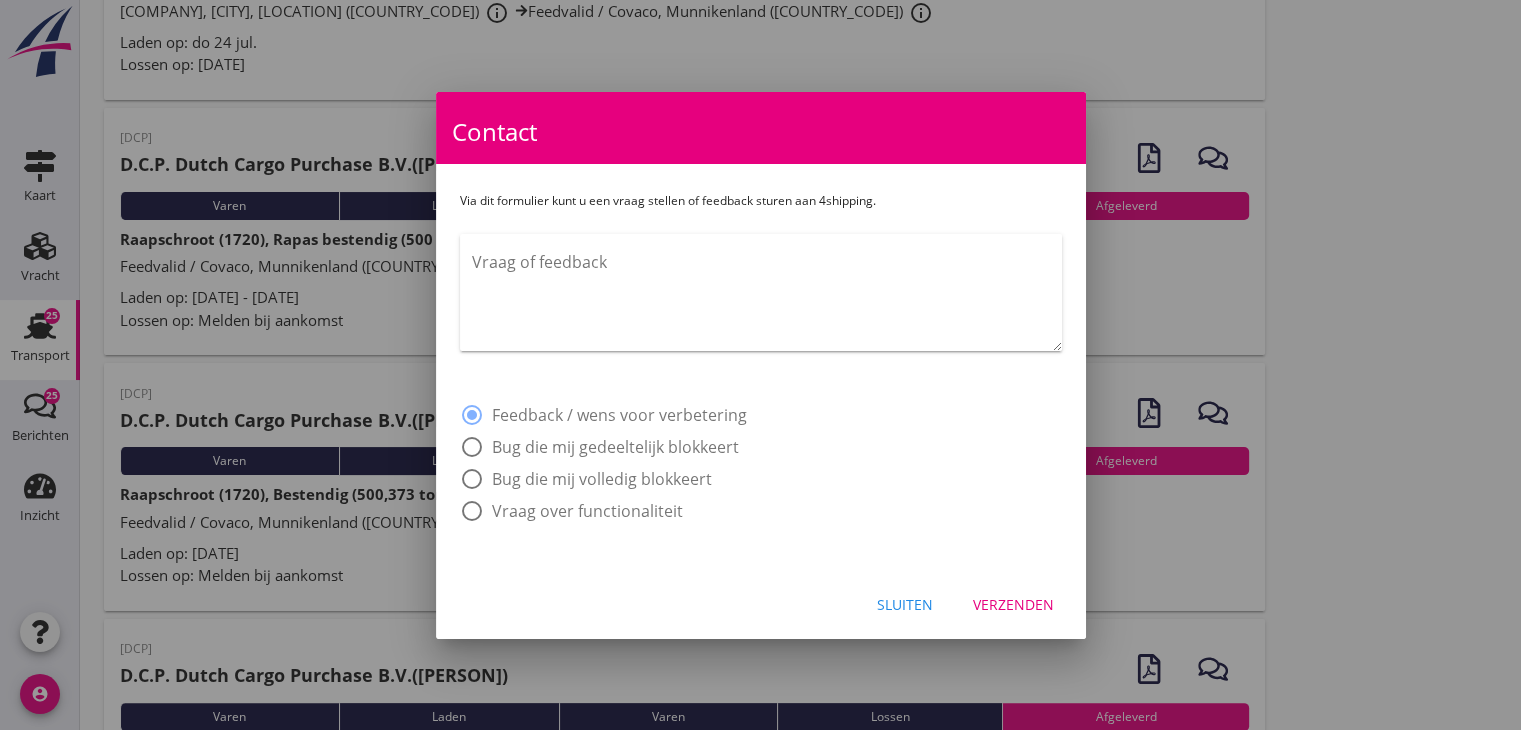 click at bounding box center (760, 365) 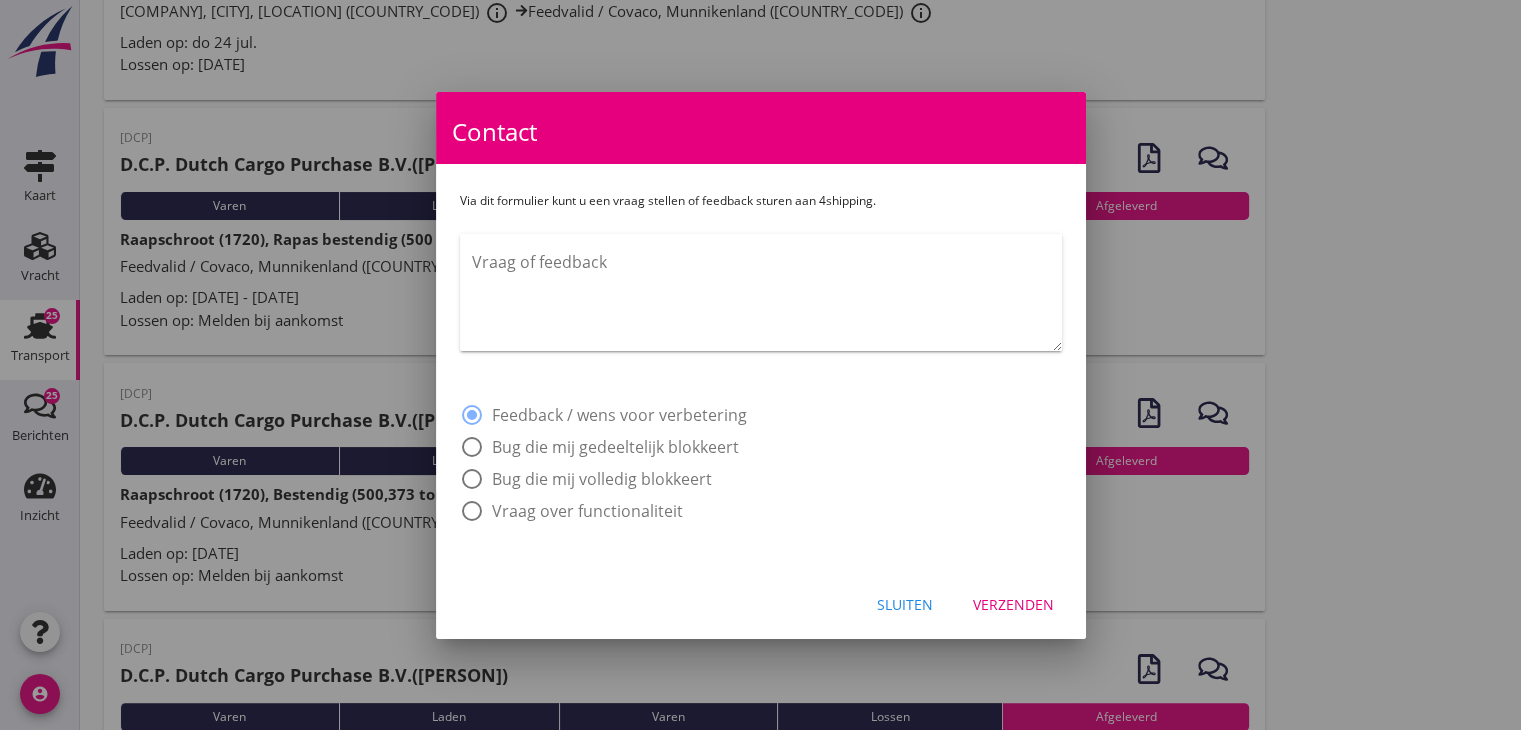 click on "Sluiten" at bounding box center (905, 604) 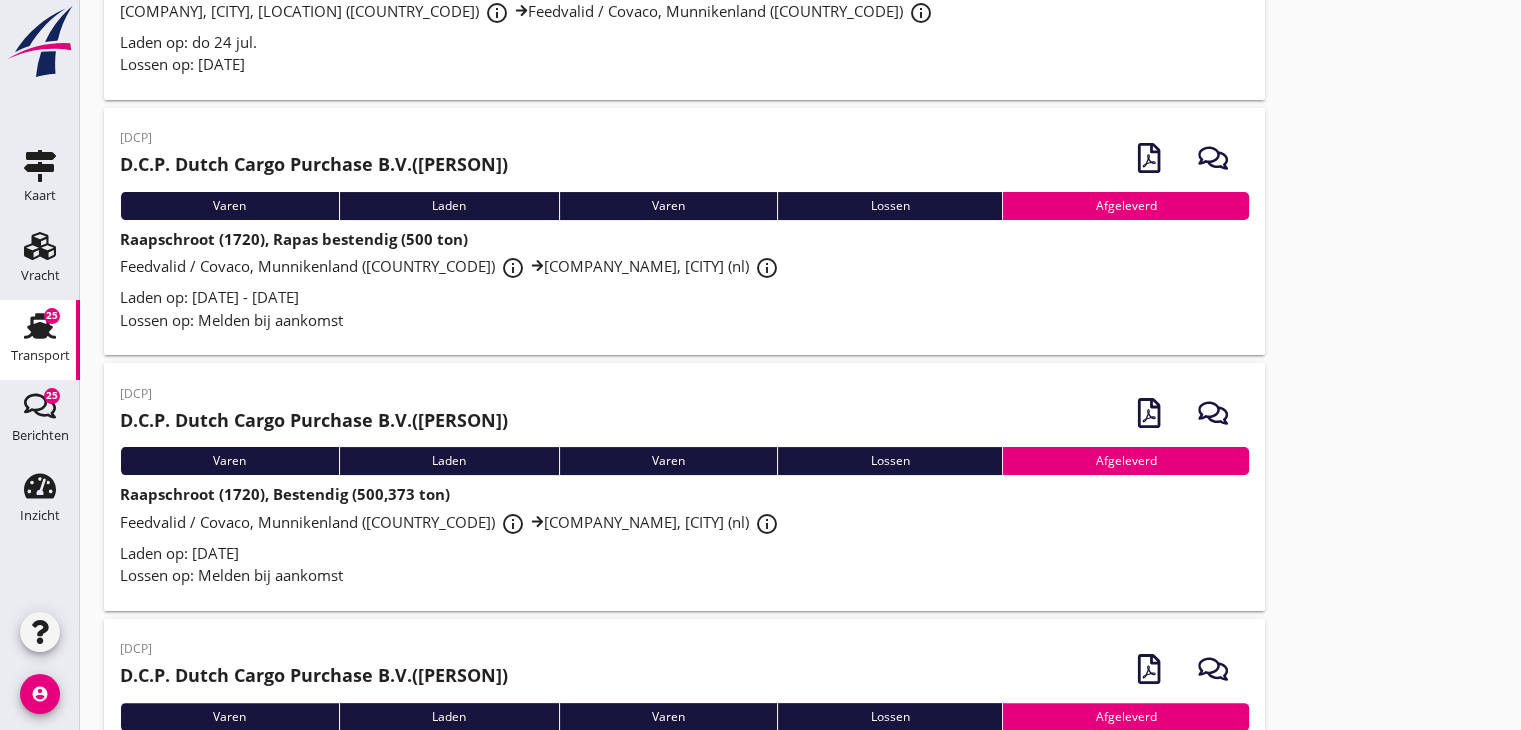 click on "[DCP] [COMPANY_NAME]  ( [FIRST] [LAST] )  Varen   Laden   Varen   Lossen   Afgeleverd   Sojaschroot (474.134 ton)   [COMPANY_NAME], [CITY], [LOCATION] [LOCATION]  info_outline  [COMPANY_NAME] / [COMPANY_NAME], [LOCATION] [LOCATION]  info_outline  Laden op: [DATE]   Lossen op: [DATE]  upload_file  Drop hier uw bestand om het aan het dossier toe te voegen   [DCP] [COMPANY_NAME]  ( [FIRST] [LAST] )  Varen   Laden   Varen   Lossen   Afgeleverd   Raapschroot (1720), Rapas bestendig (500 ton)   [COMPANY_NAME] / [COMPANY_NAME], [LOCATION] [LOCATION]  info_outline  [COMPANY_NAME], [CITY] [LOCATION]  info_outline  Laden op: [DATE]   Lossen op: Melden bij aankomst  upload_file  Drop hier uw bestand om het aan het dossier toe te voegen   [DCP] [COMPANY_NAME]  ( [FIRST] [LAST] )  Varen   Laden   Varen   Lossen   Afgeleverd   Raapschroot (1720), Bestendig (500,373 ton)   [COMPANY_NAME] / [COMPANY_NAME], [LOCATION] [LOCATION]  info_outline  [COMPANY_NAME], [CITY] [LOCATION]  info_outline" at bounding box center (684, 3254) 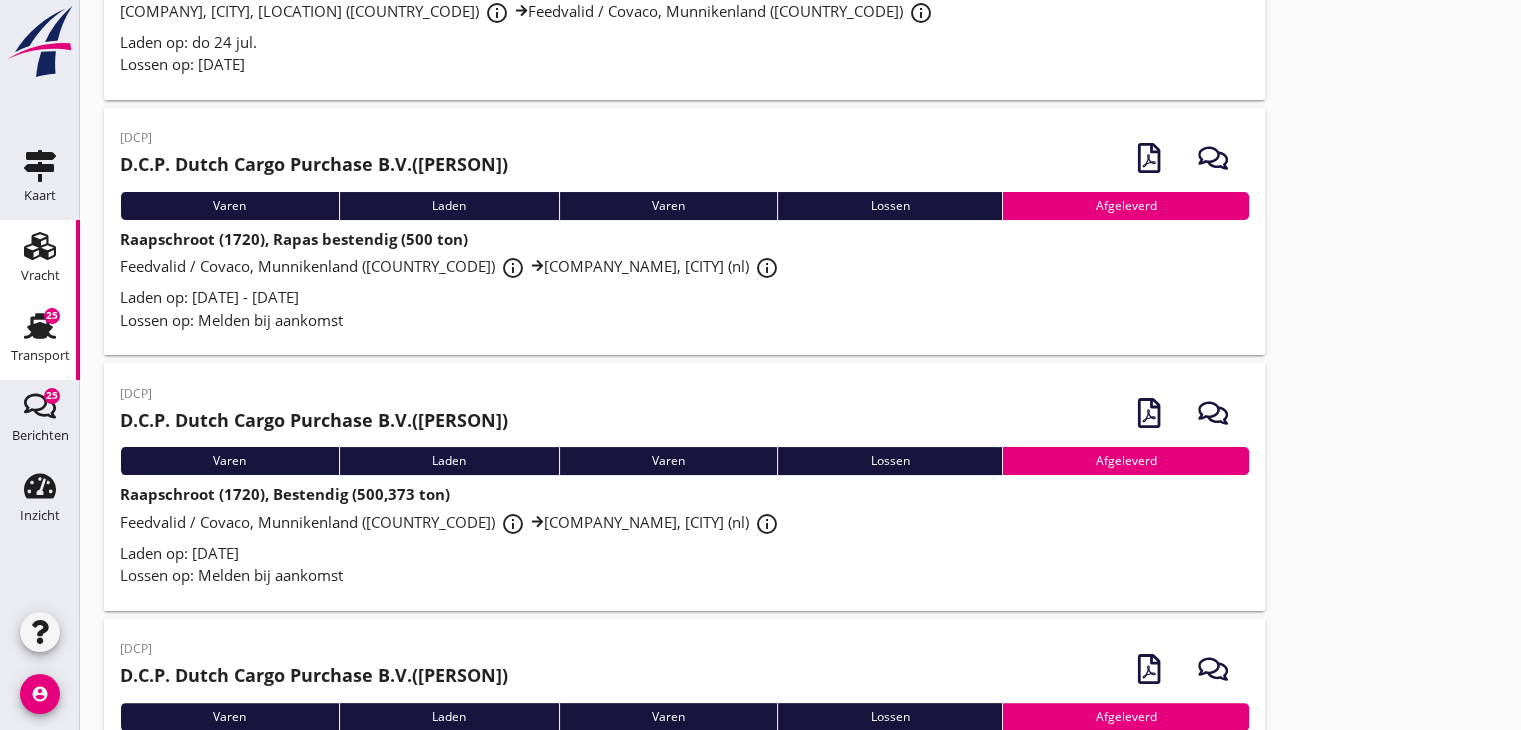 click on "Vracht" at bounding box center (40, 276) 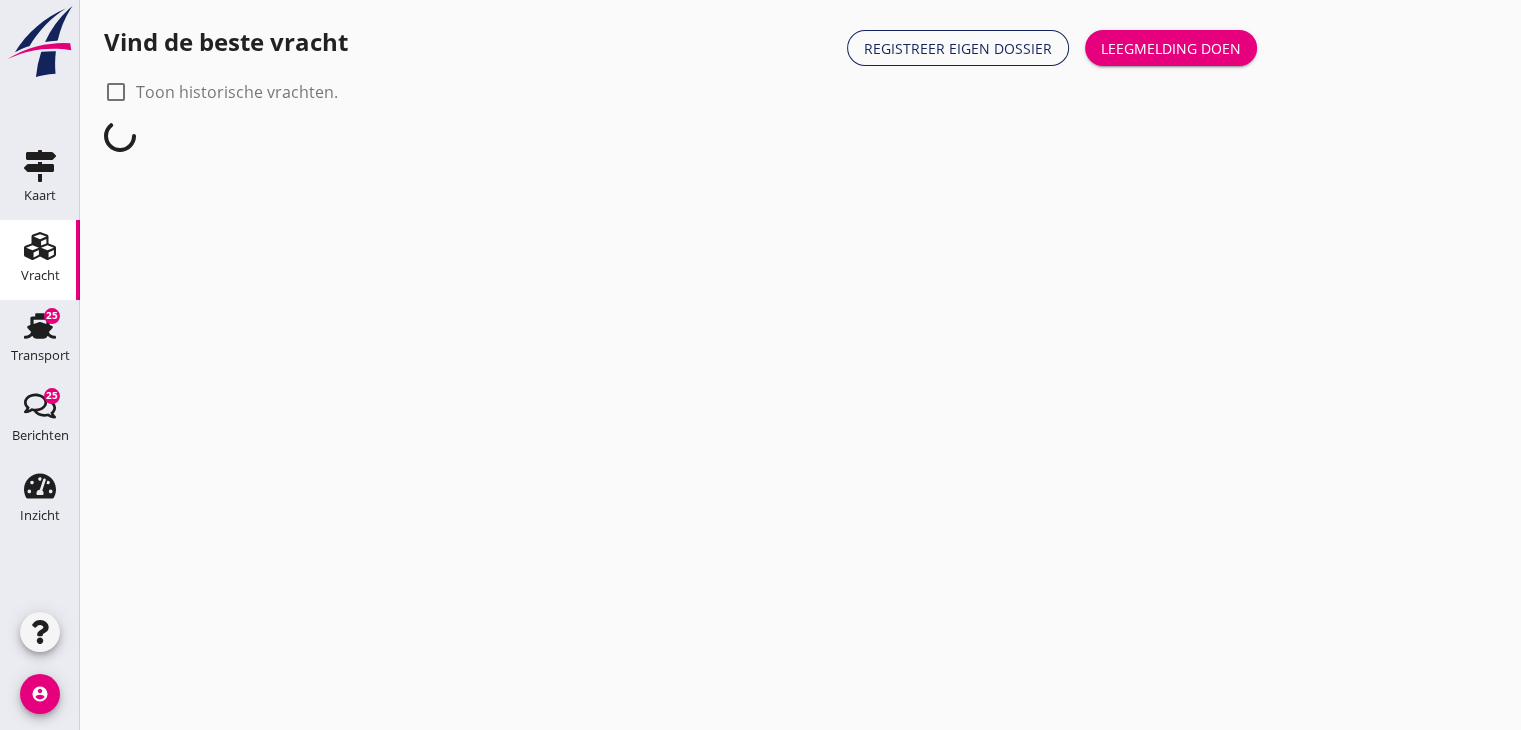 scroll, scrollTop: 0, scrollLeft: 0, axis: both 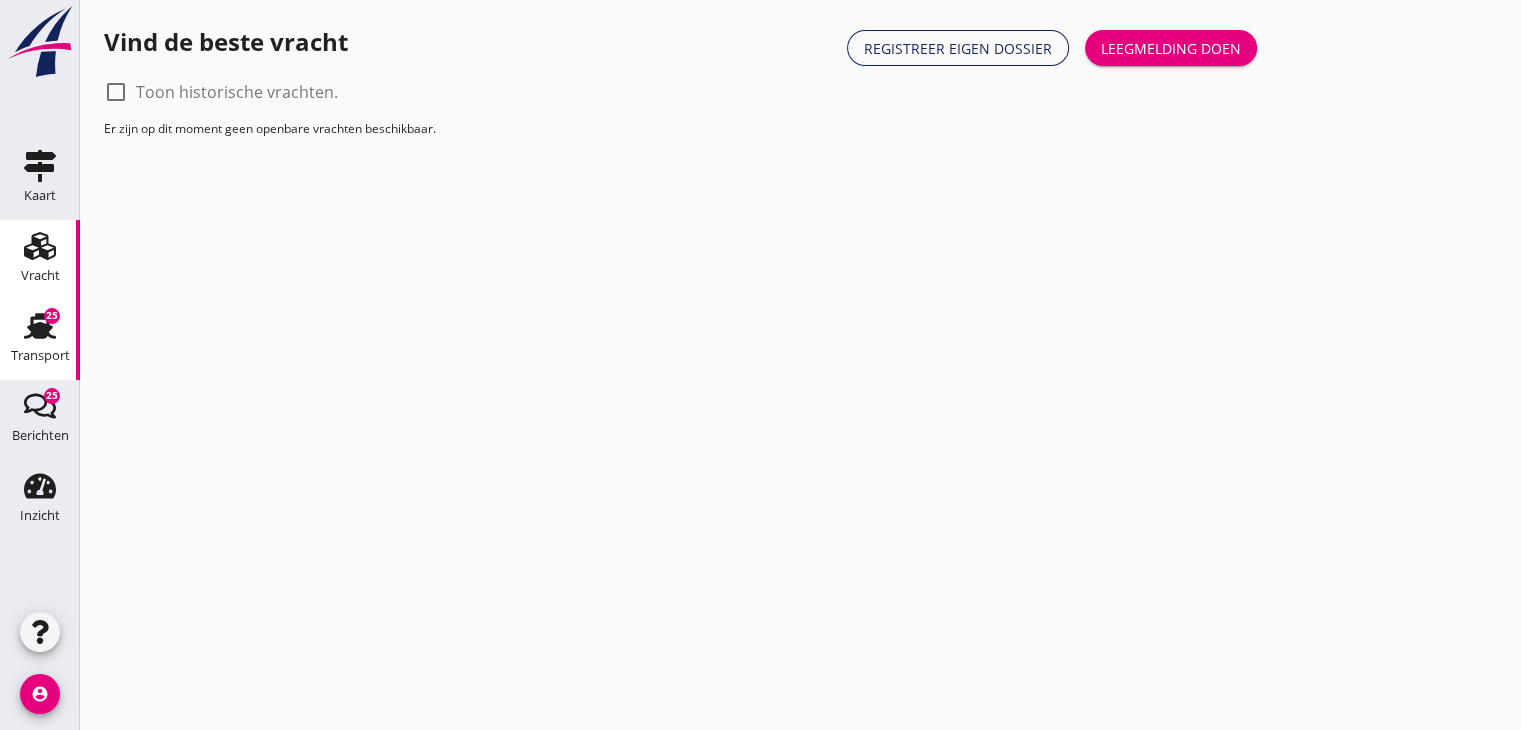 click on "Transport" at bounding box center [40, 326] 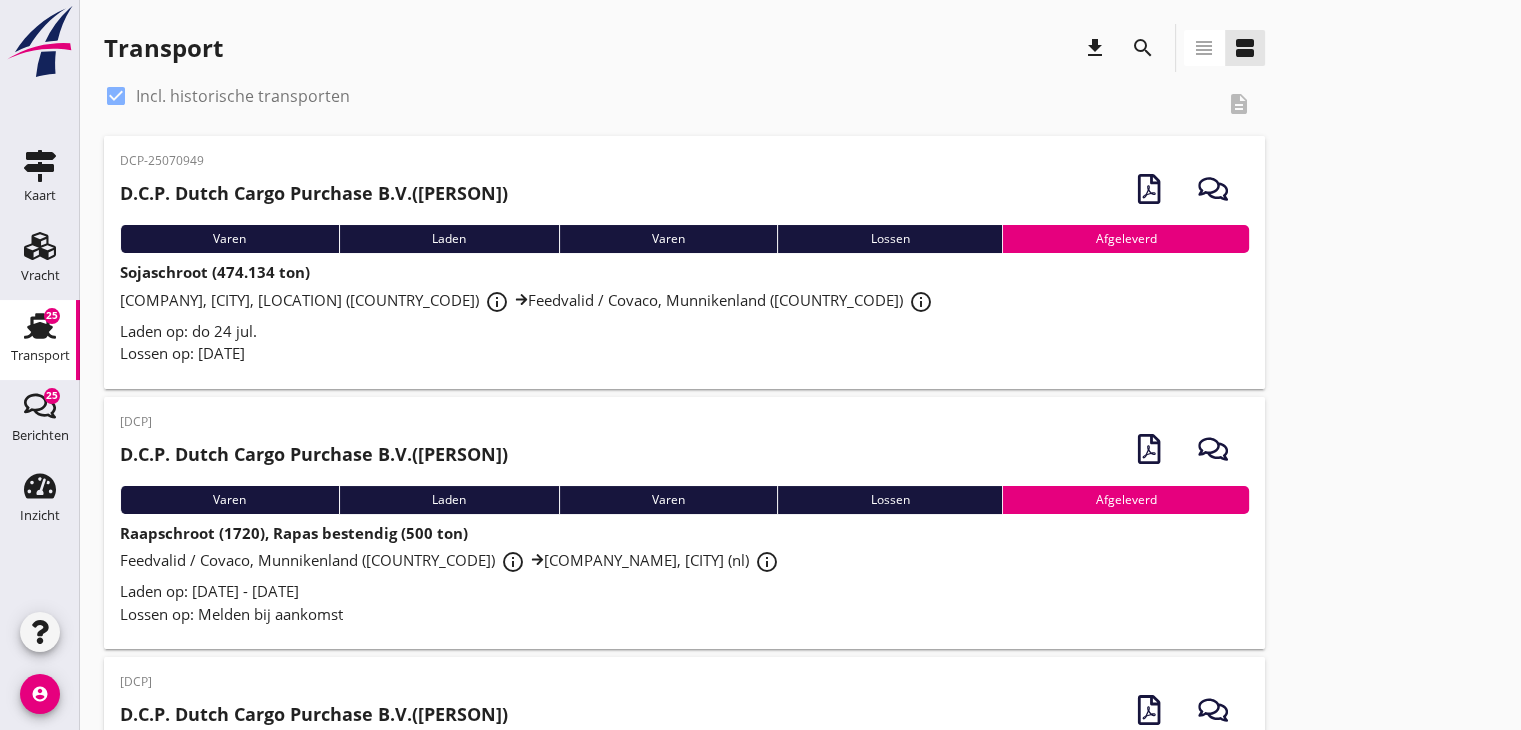 click at bounding box center [116, 96] 